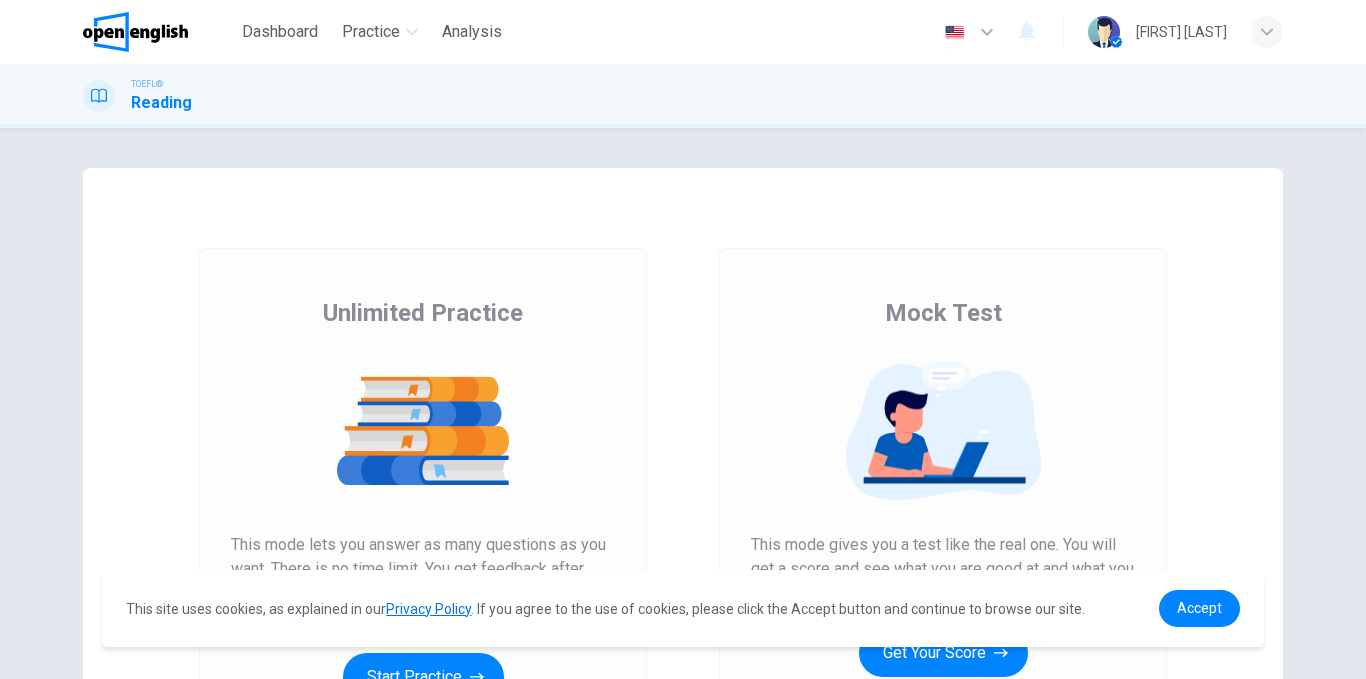 scroll, scrollTop: 0, scrollLeft: 0, axis: both 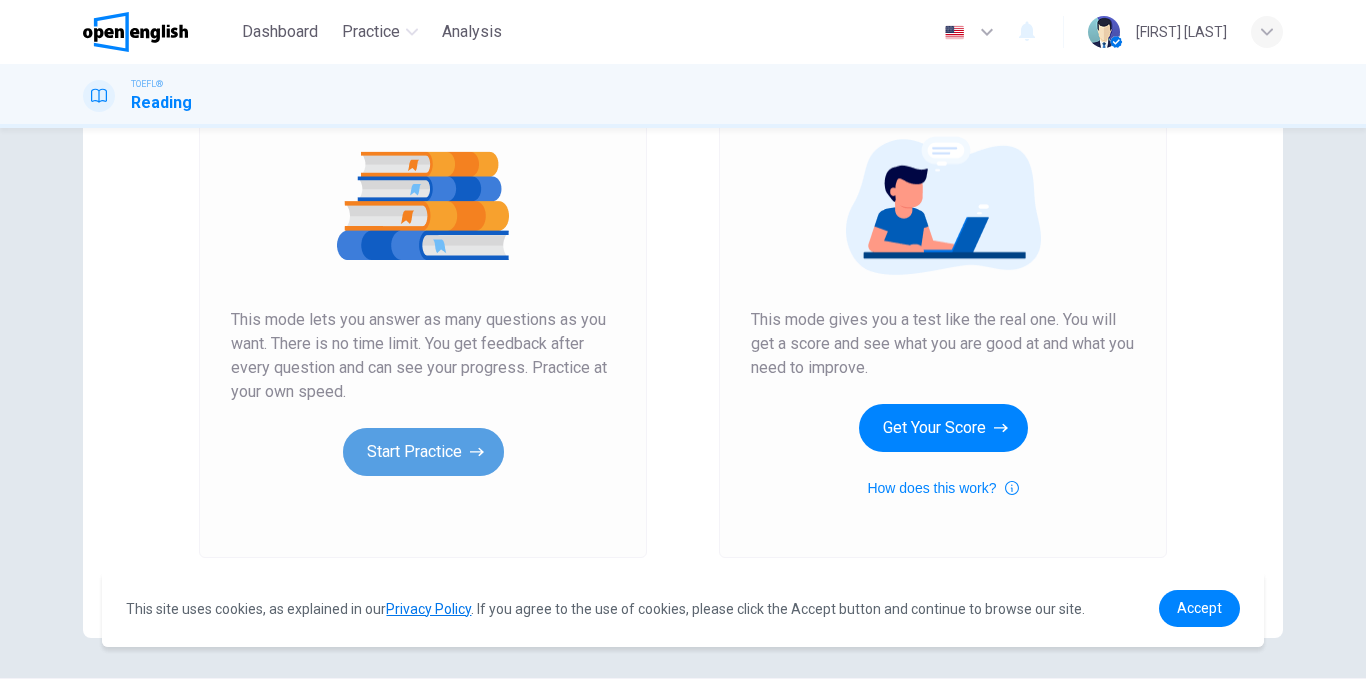 click on "Start Practice" at bounding box center (423, 452) 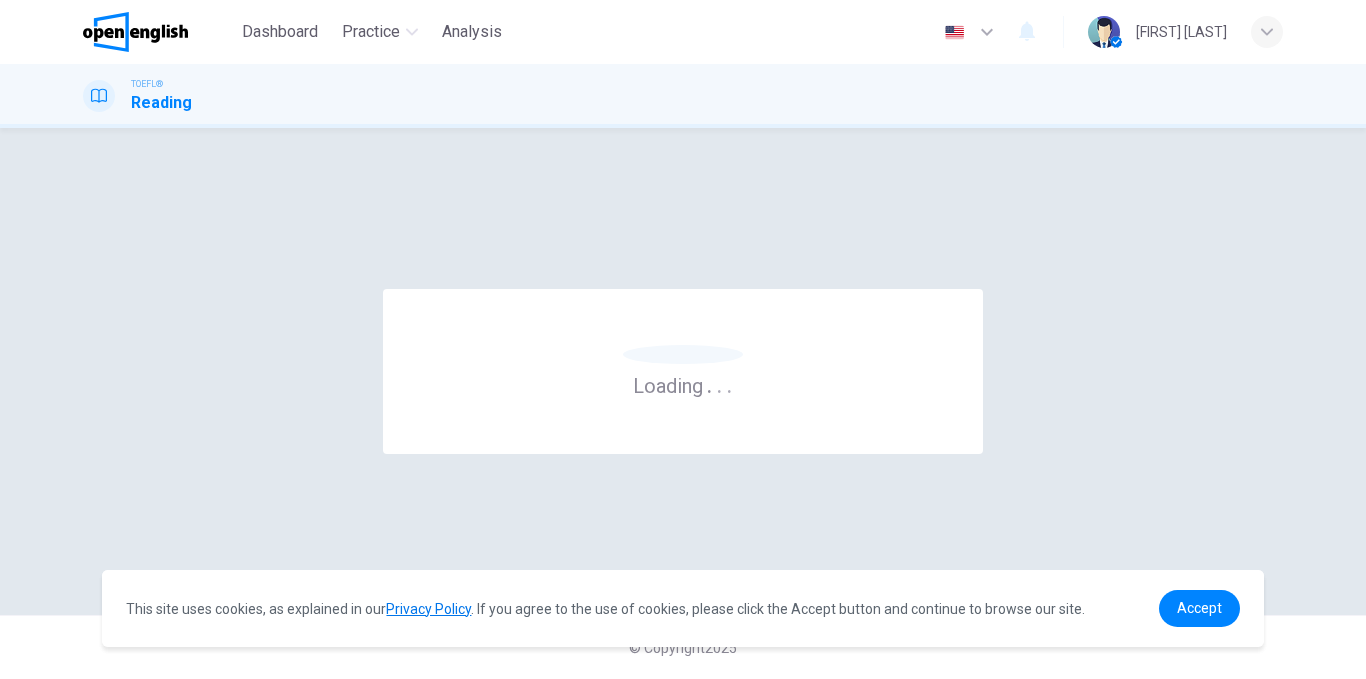 scroll, scrollTop: 0, scrollLeft: 0, axis: both 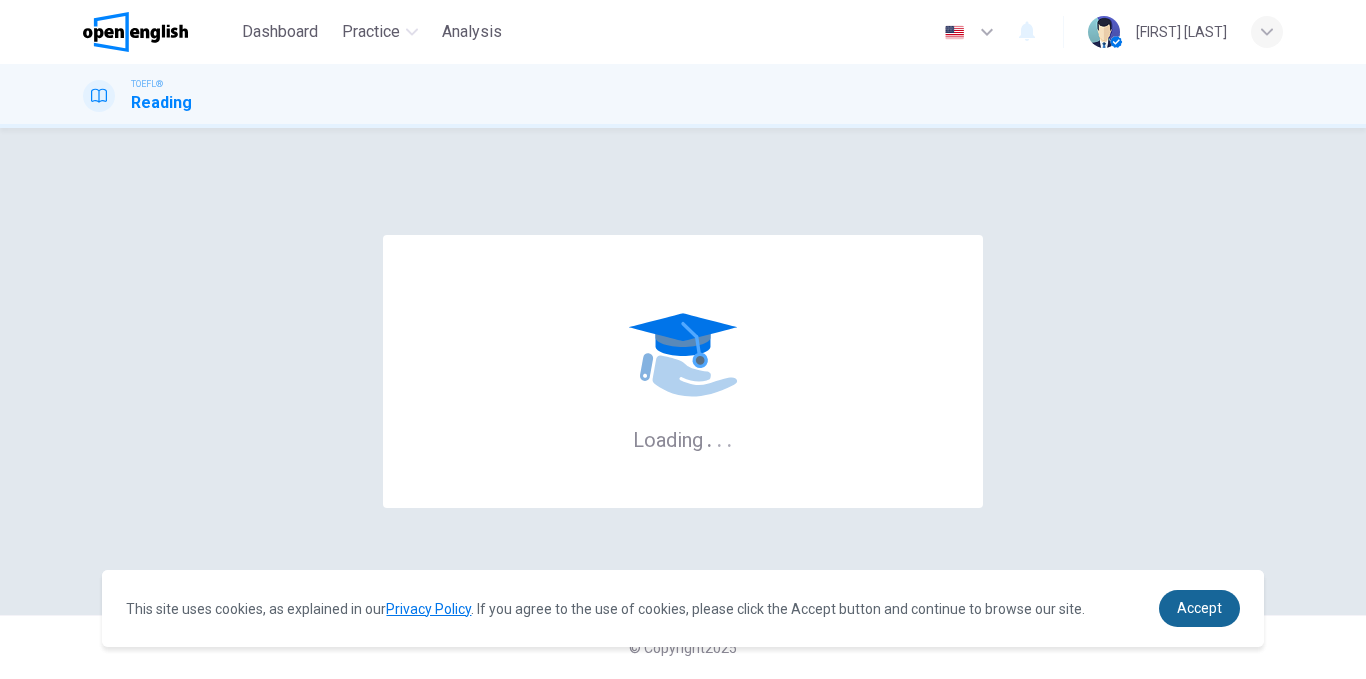 click on "Accept" at bounding box center (1199, 608) 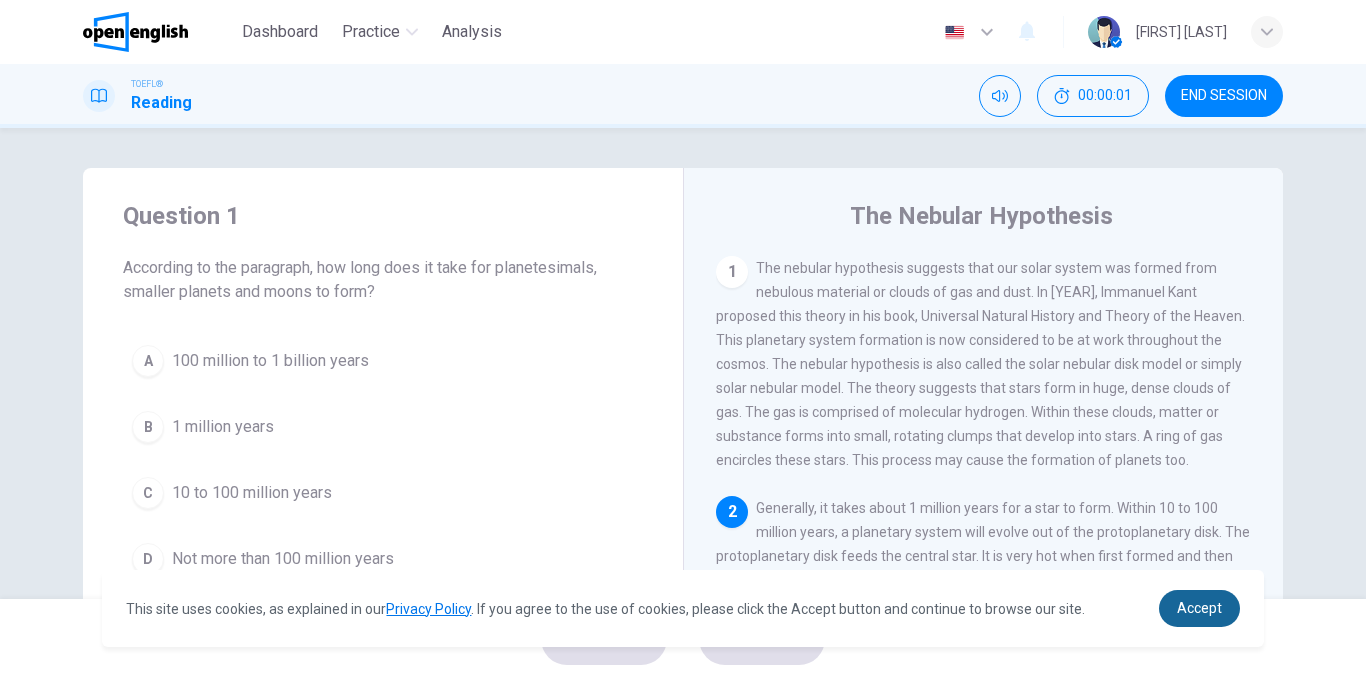 click on "Accept" at bounding box center (1199, 608) 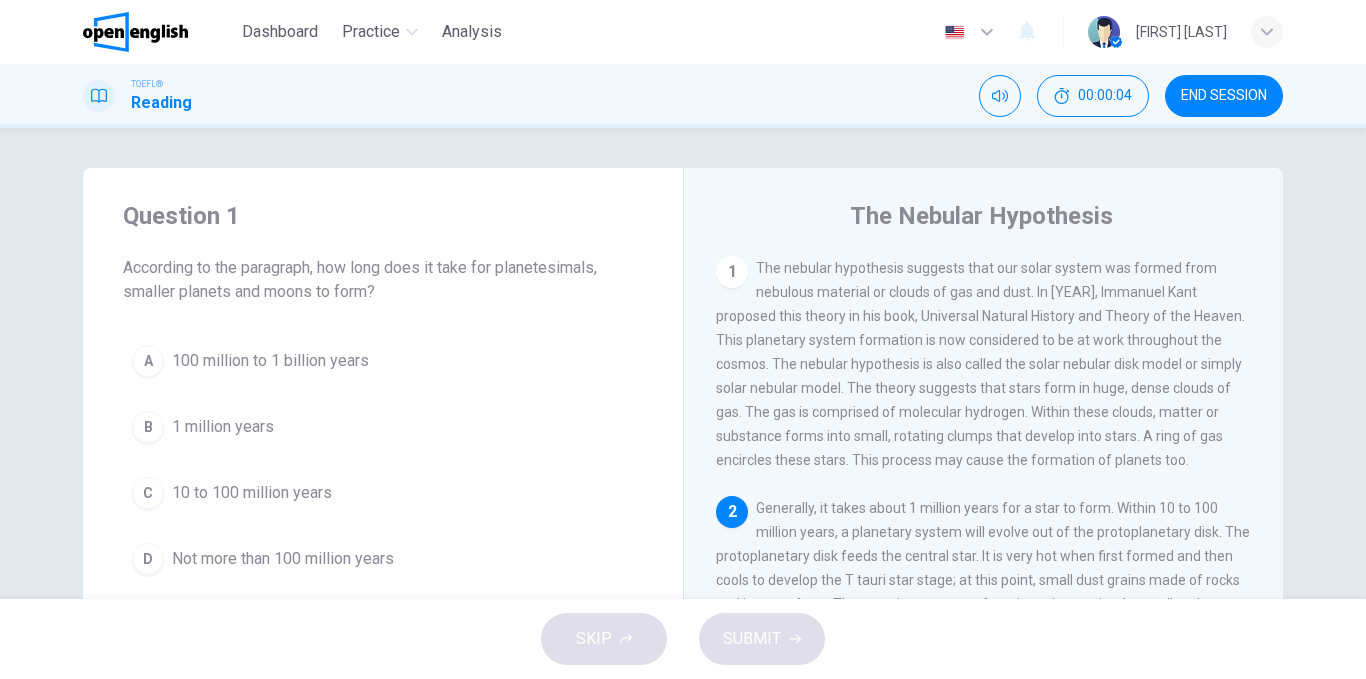 scroll, scrollTop: 2, scrollLeft: 0, axis: vertical 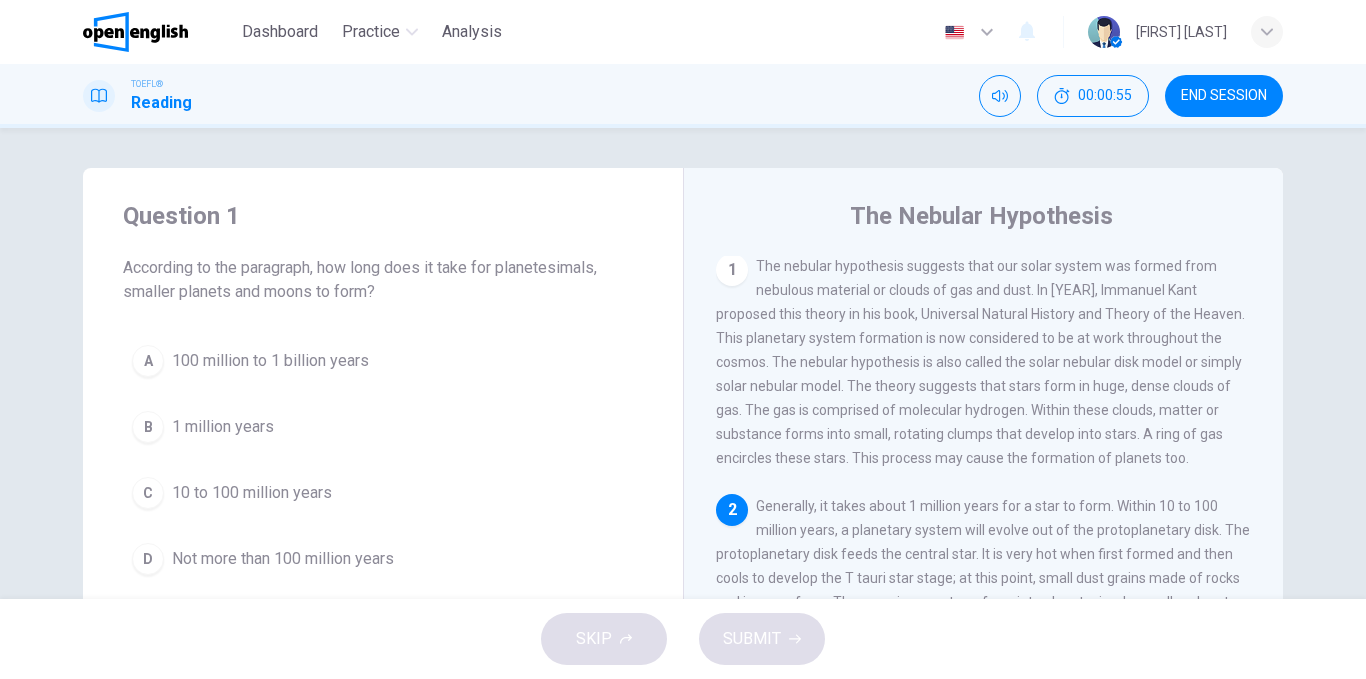 drag, startPoint x: 1257, startPoint y: 302, endPoint x: 1263, endPoint y: 315, distance: 14.3178215 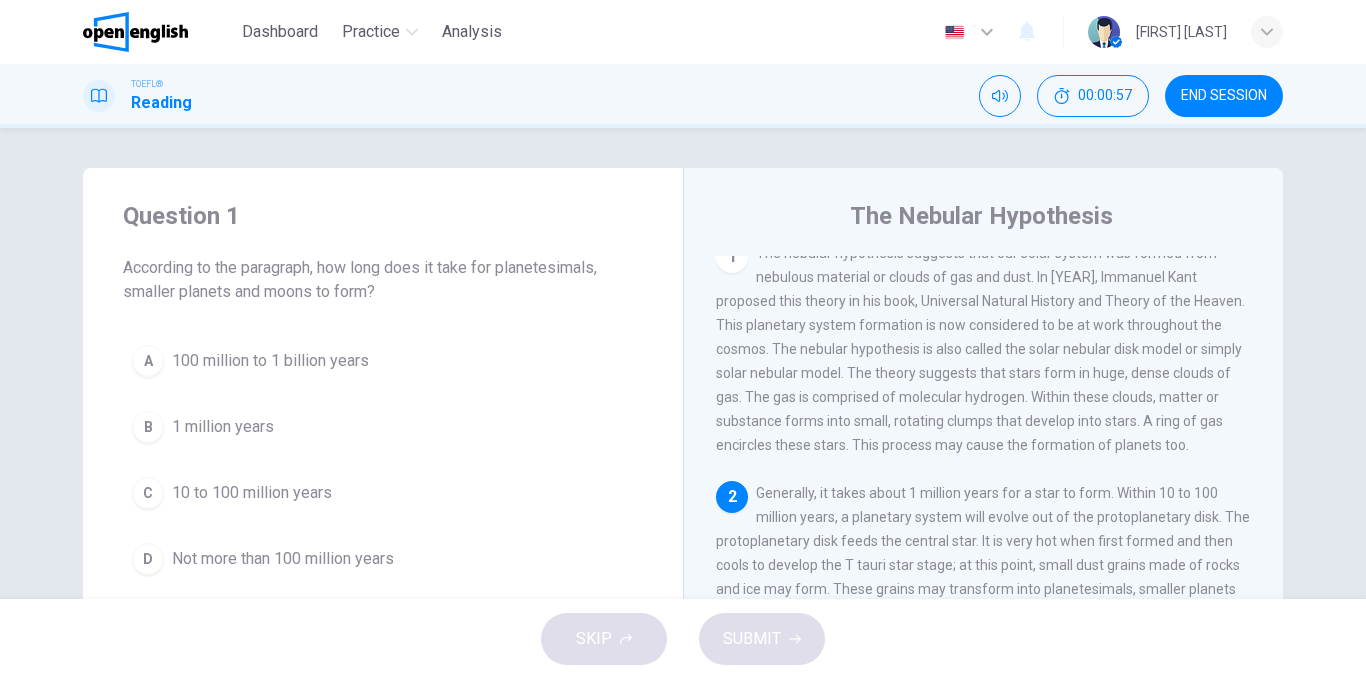 scroll, scrollTop: 11, scrollLeft: 0, axis: vertical 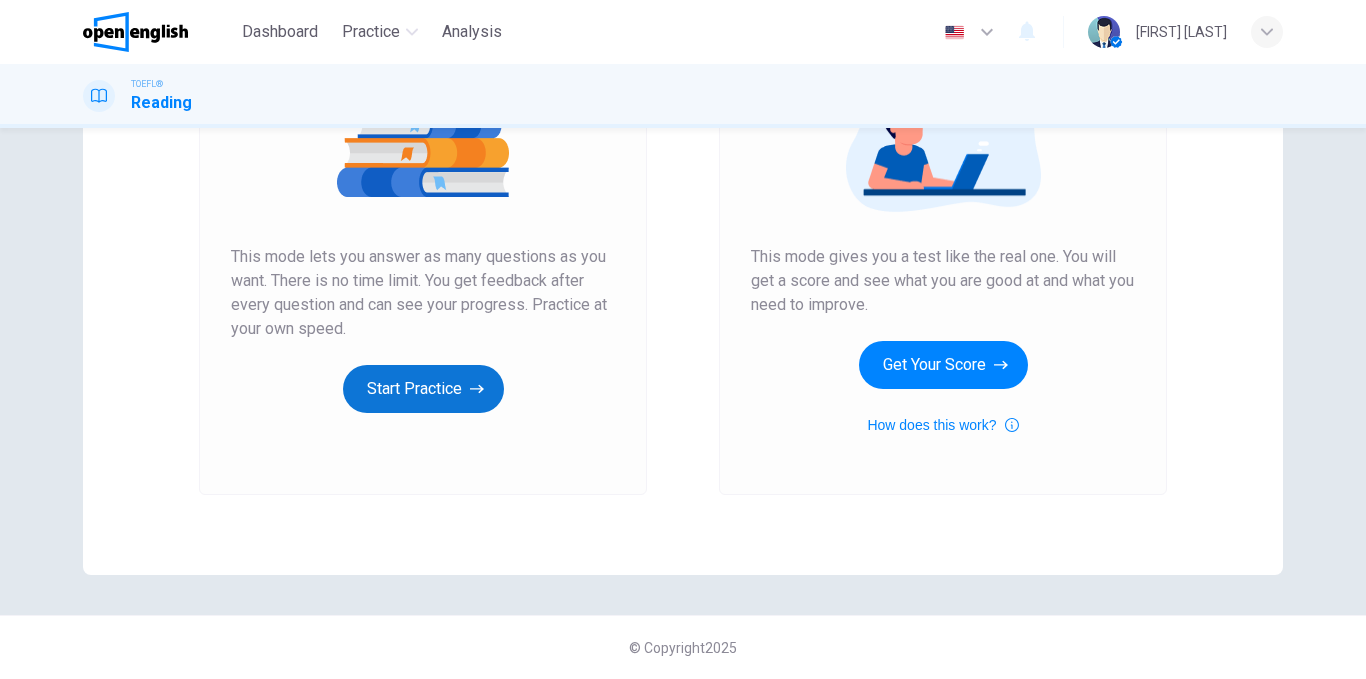 click on "Start Practice" at bounding box center [423, 389] 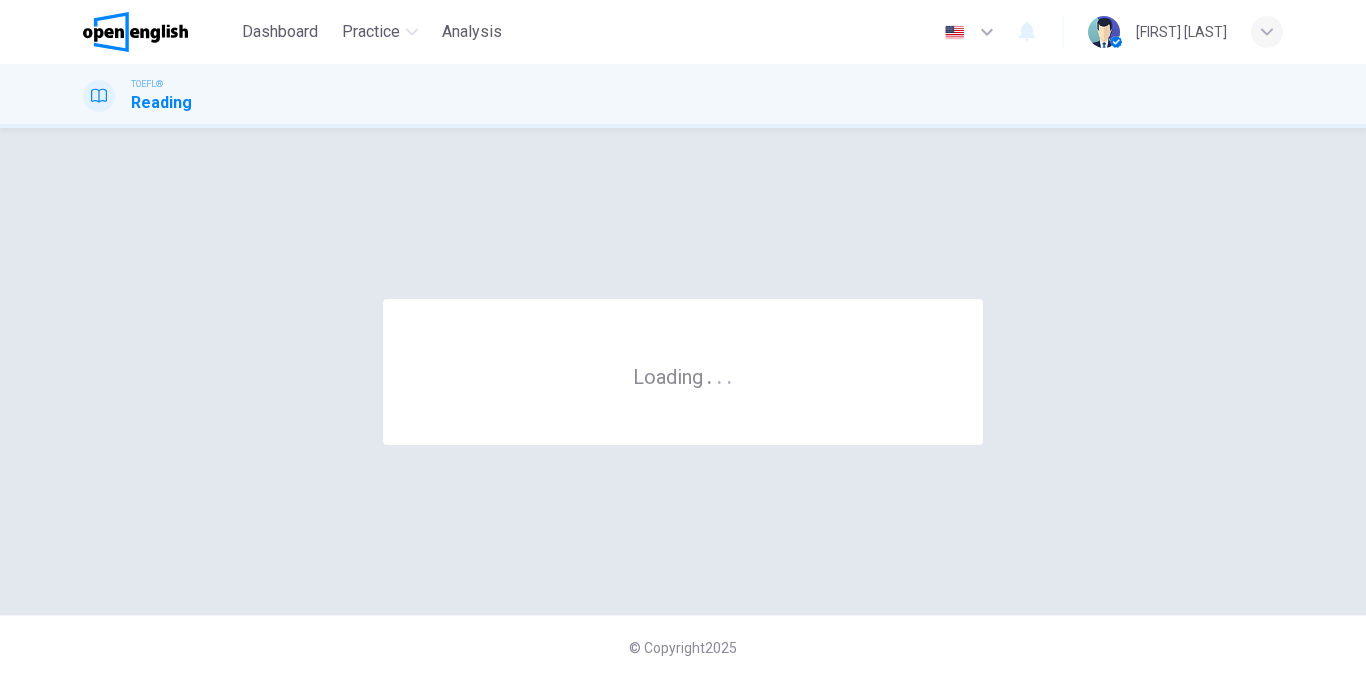 scroll, scrollTop: 0, scrollLeft: 0, axis: both 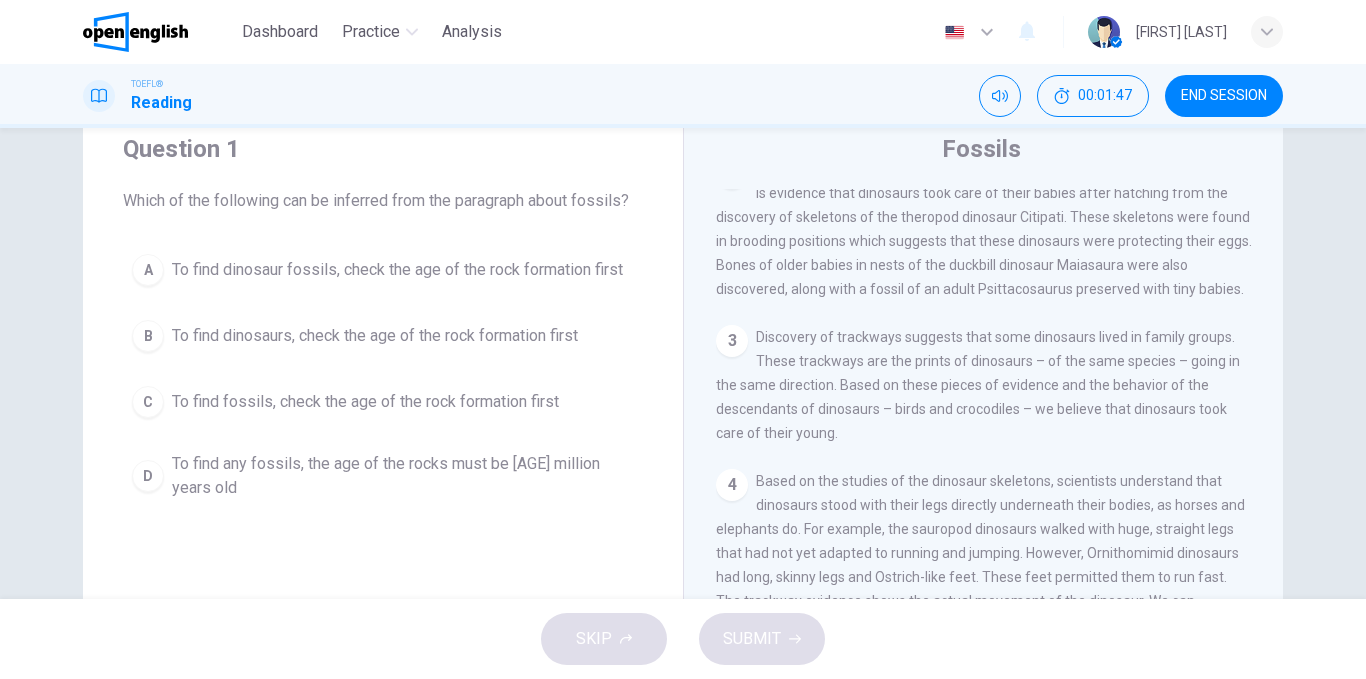 drag, startPoint x: 1157, startPoint y: 205, endPoint x: 1190, endPoint y: 205, distance: 33 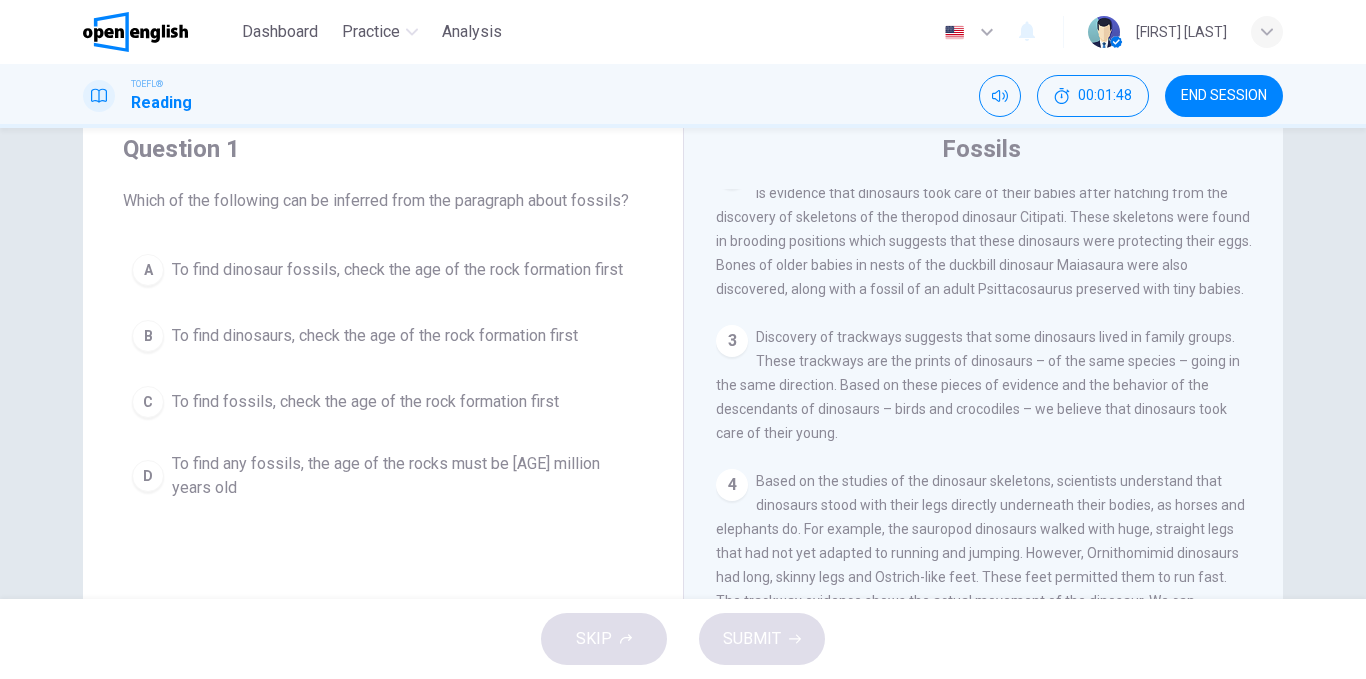 click on "Important clues of dinosaur behavior include fossilized eggs and nests. There is evidence that dinosaurs took care of their babies after hatching from the discovery of skeletons of the theropod dinosaur Citipati. These skeletons were found in brooding positions which suggests that these dinosaurs were protecting their eggs. Bones of older babies in nests of the duckbill dinosaur Maiasaura were also discovered, along with a fossil of an adult Psittacosaurus preserved with tiny babies." at bounding box center [984, 229] 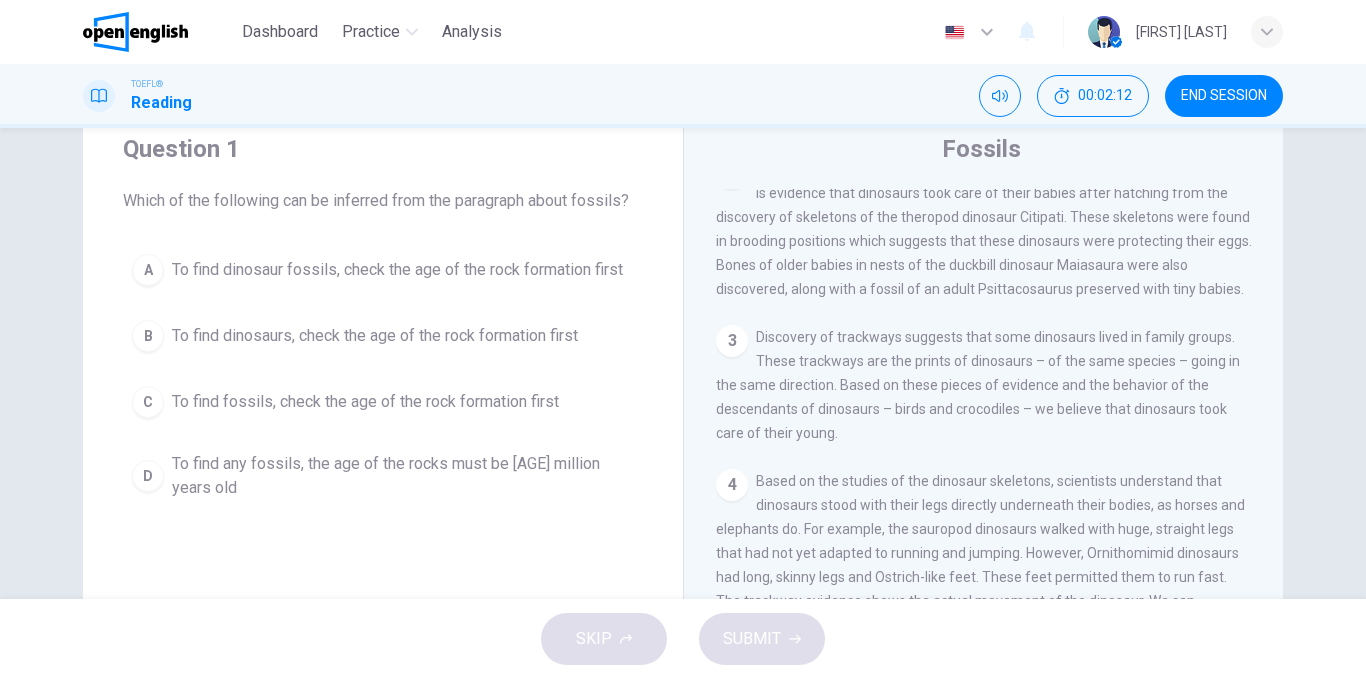 drag, startPoint x: 1066, startPoint y: 227, endPoint x: 1202, endPoint y: 233, distance: 136.1323 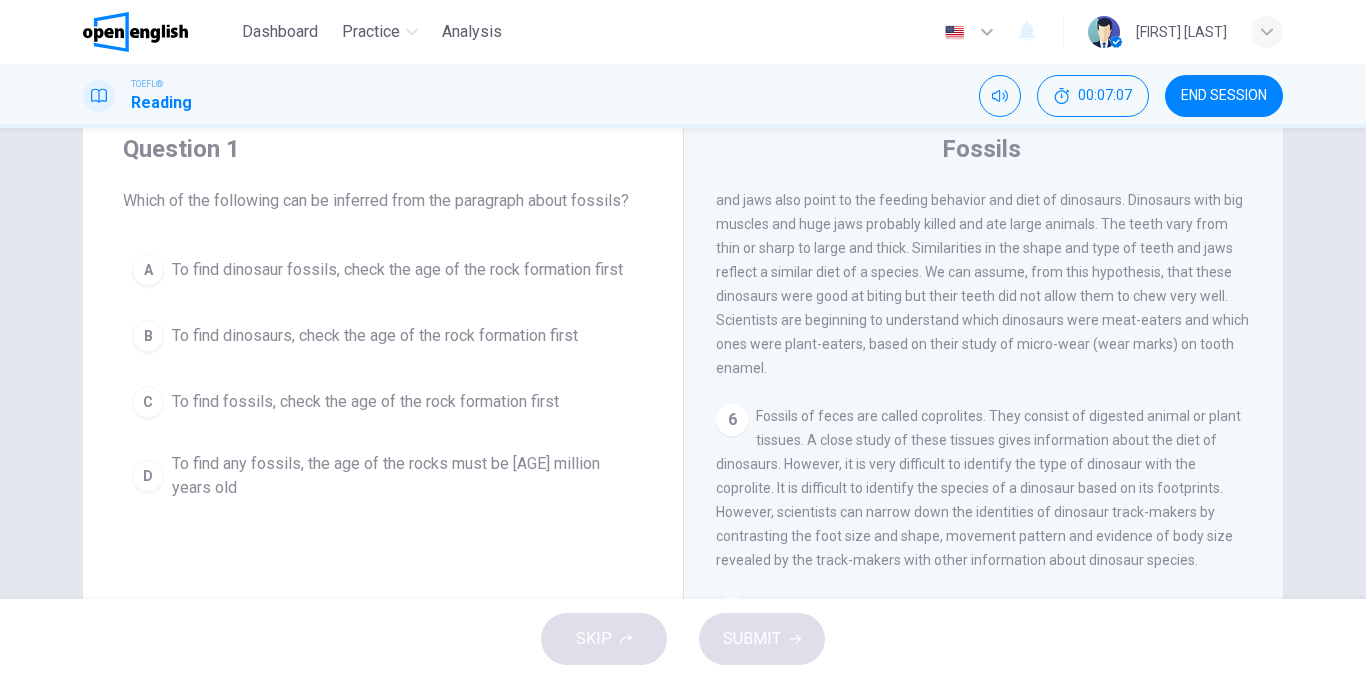 scroll, scrollTop: 818, scrollLeft: 0, axis: vertical 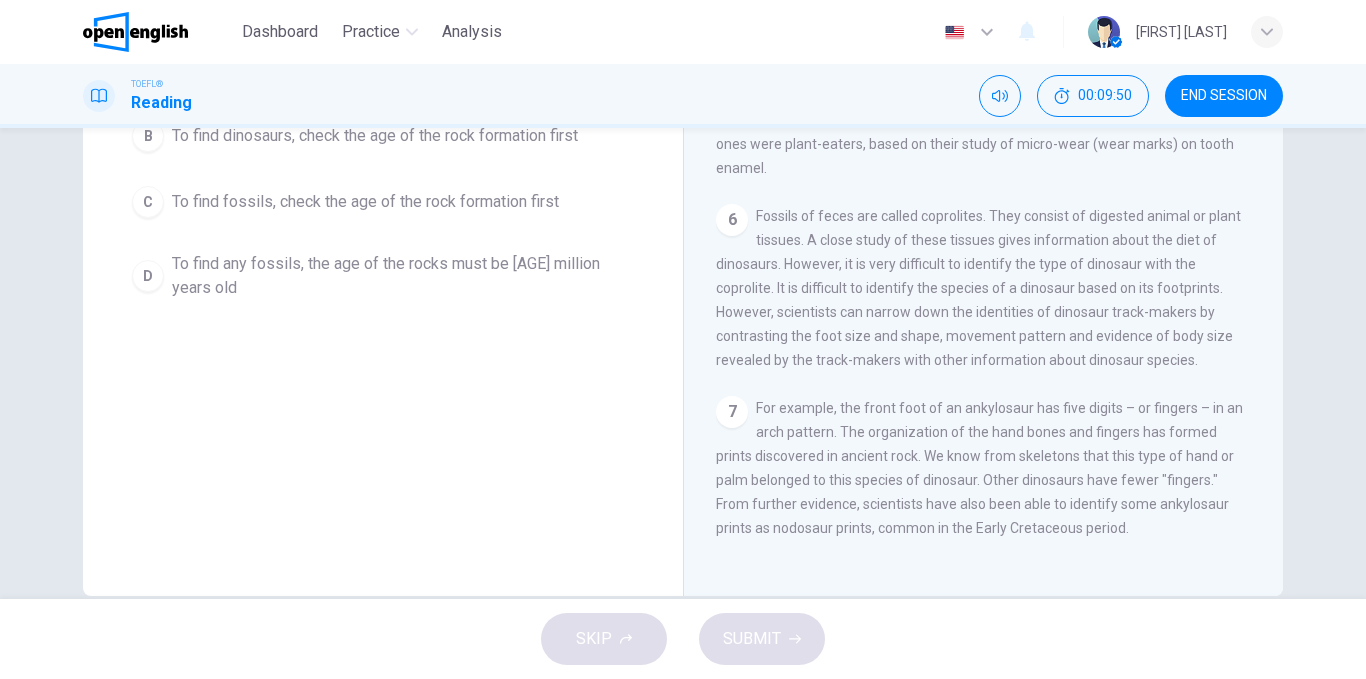 click on "For example, the front foot of an ankylosaur has five digits – or fingers – in an arch pattern. The organization of the hand bones and fingers has formed prints discovered in ancient rock. We know from skeletons that this type of hand or palm belonged to this species of dinosaur. Other dinosaurs have fewer "fingers." From further evidence, scientists have also been able to identify some ankylosaur prints as nodosaur prints, common in the Early Cretaceous period." at bounding box center (979, 468) 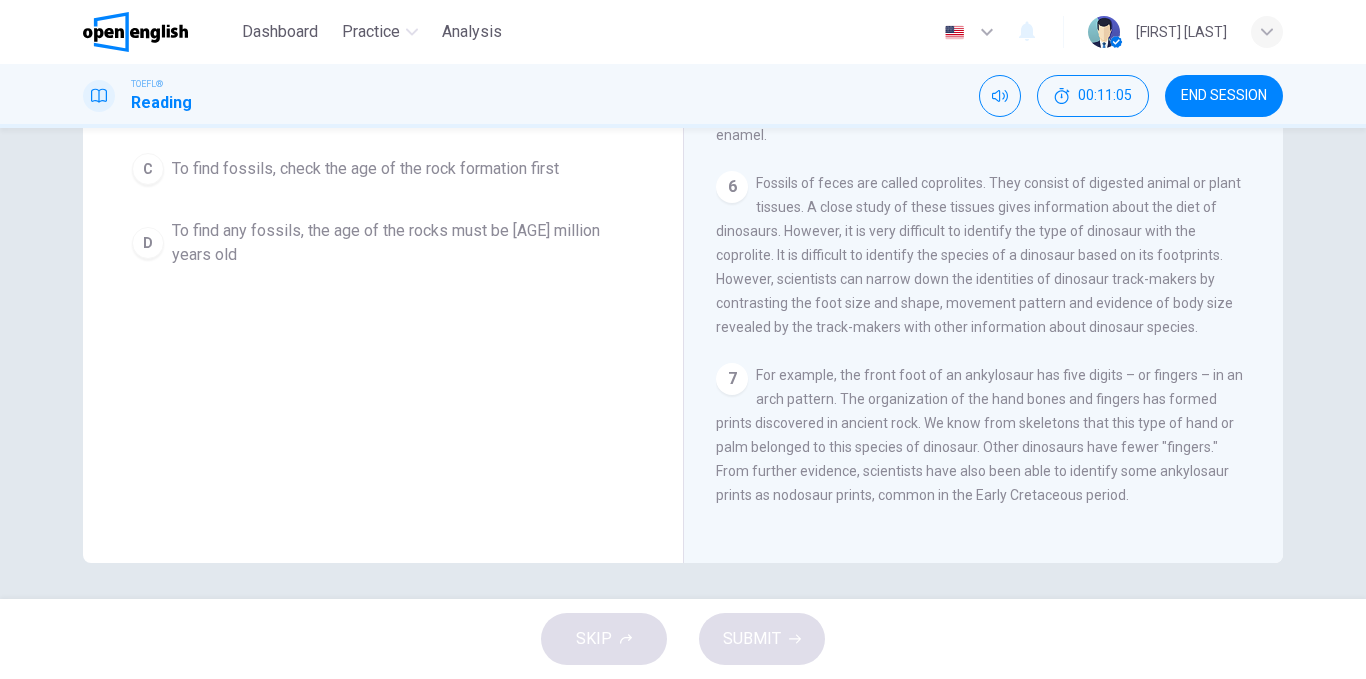 scroll, scrollTop: 304, scrollLeft: 0, axis: vertical 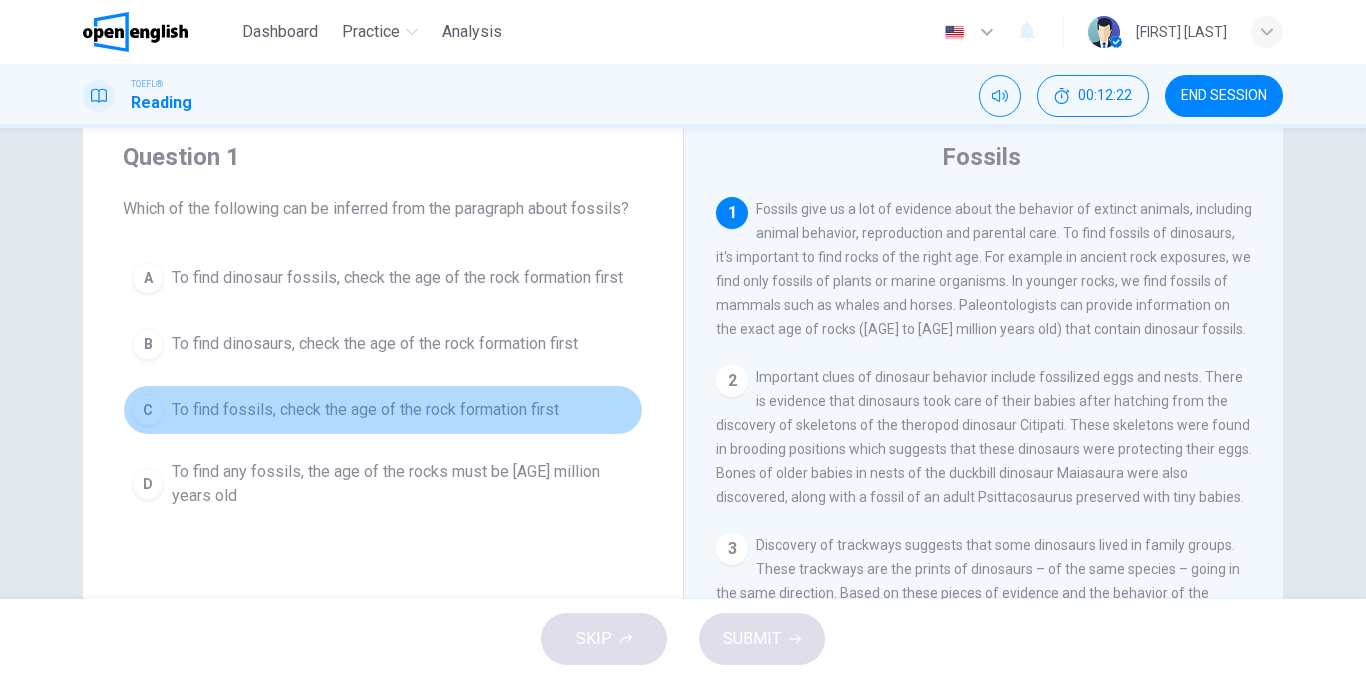 click on "To find fossils, check the age of the rock formation first" at bounding box center (365, 410) 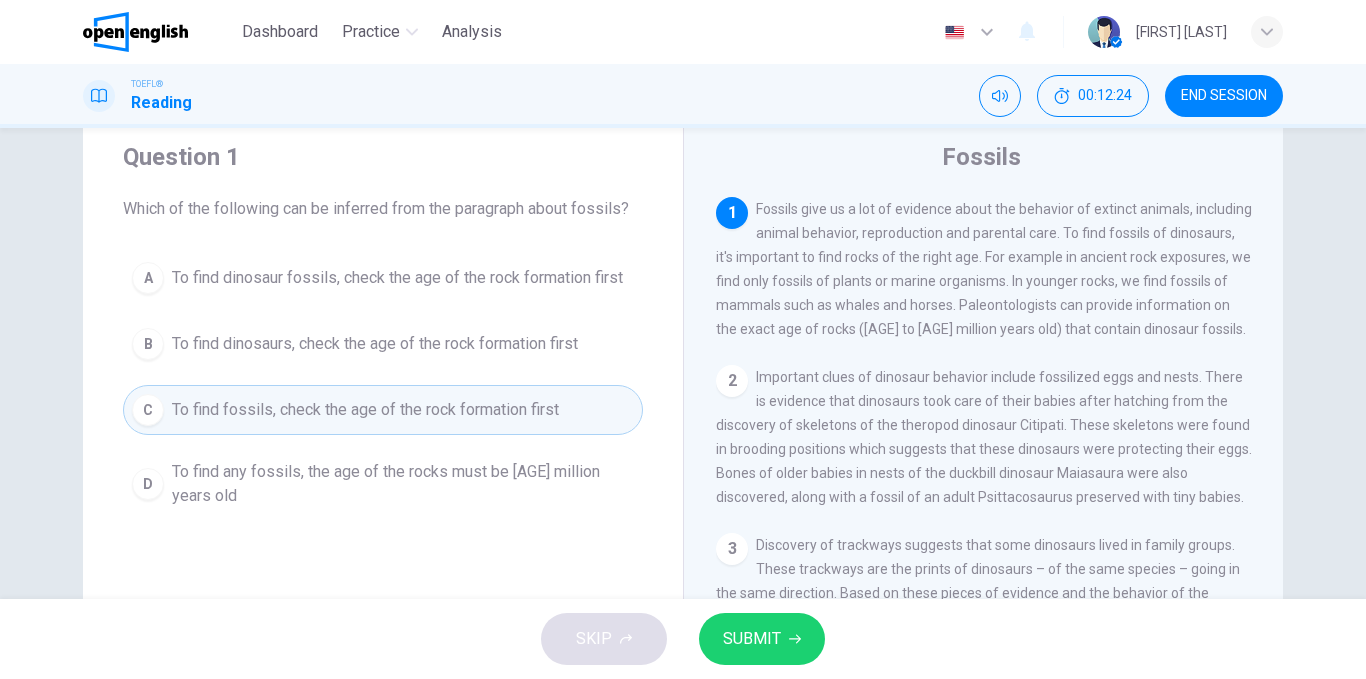 click on "SUBMIT" at bounding box center [752, 639] 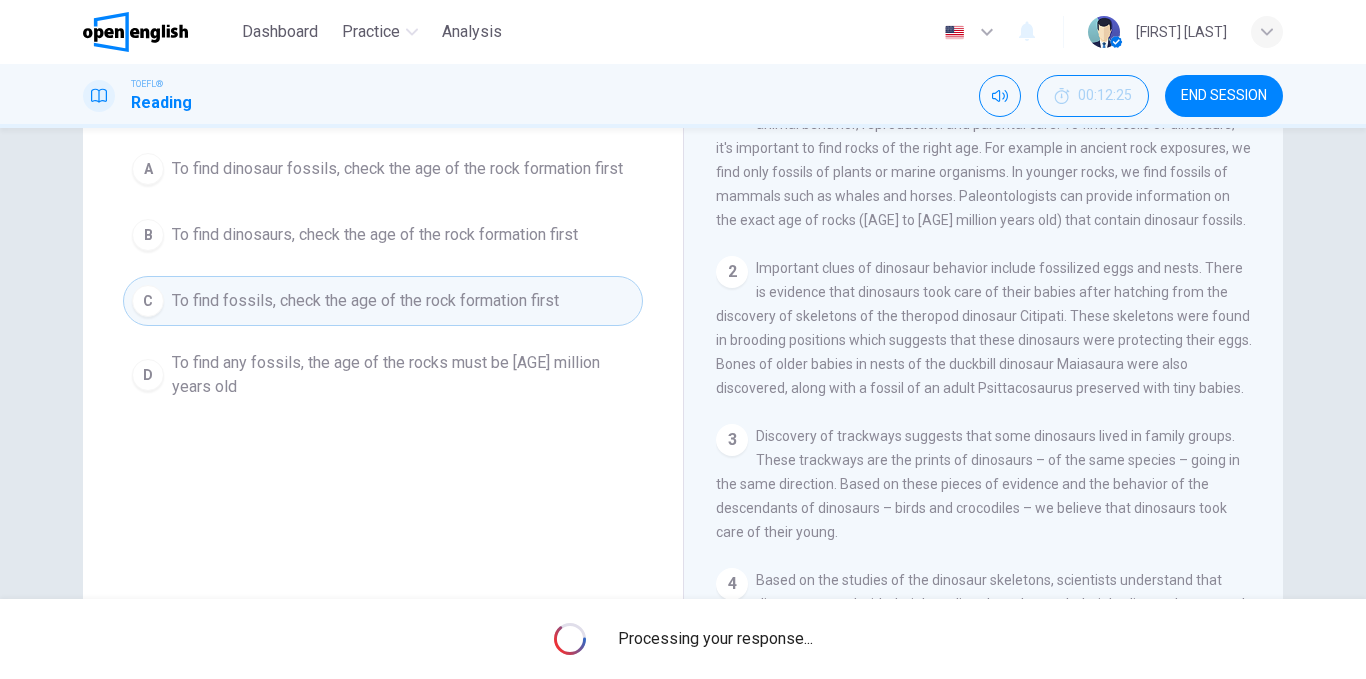 scroll, scrollTop: 104, scrollLeft: 0, axis: vertical 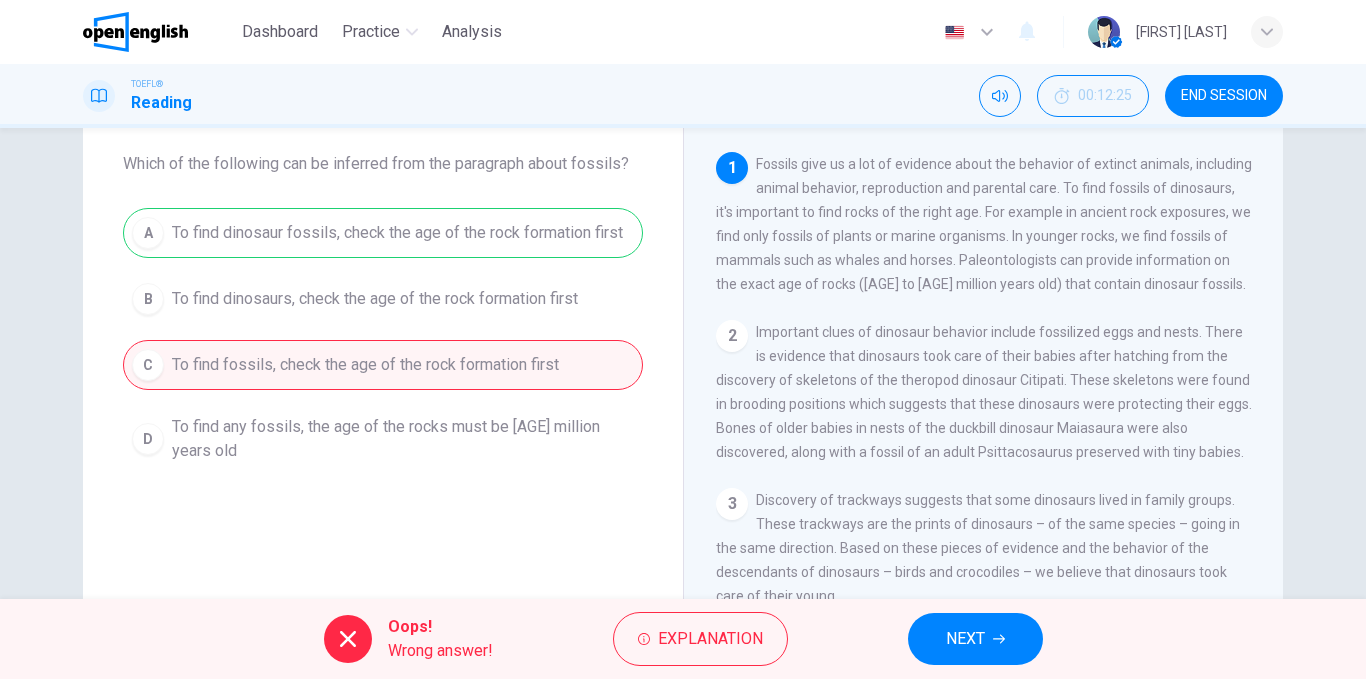 drag, startPoint x: 764, startPoint y: 218, endPoint x: 974, endPoint y: 221, distance: 210.02142 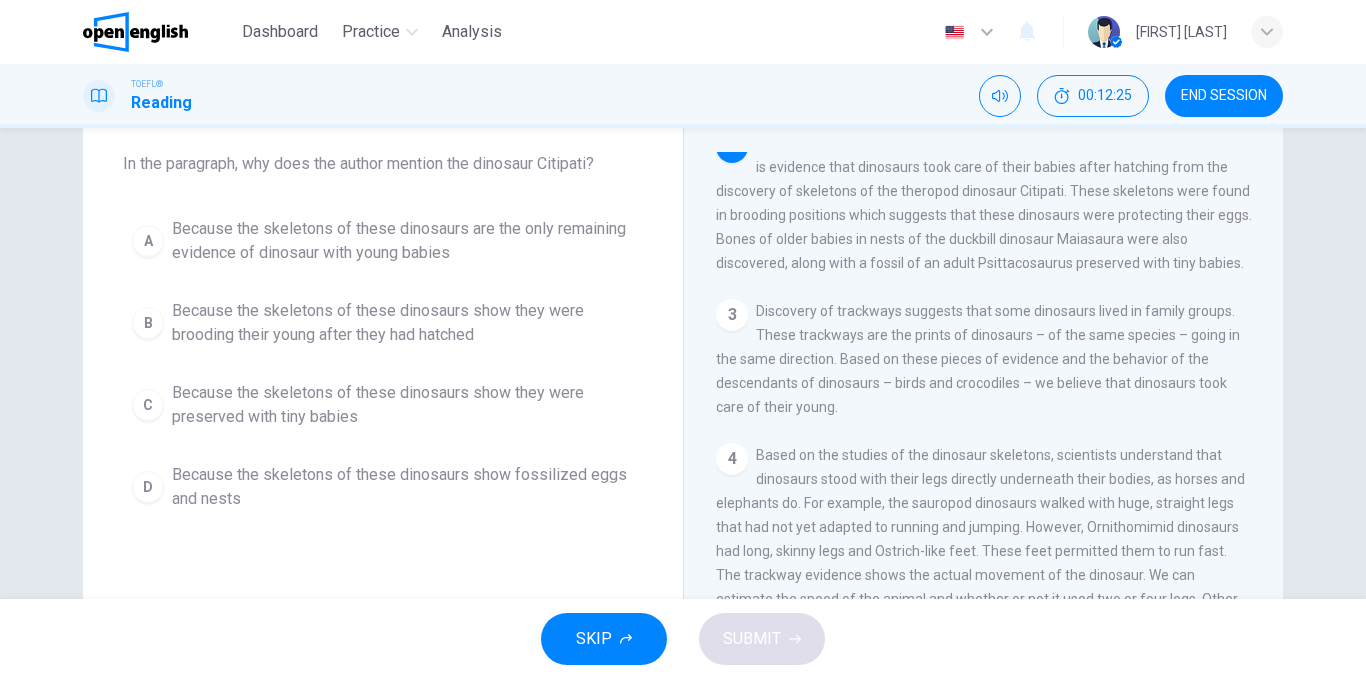 scroll, scrollTop: 199, scrollLeft: 0, axis: vertical 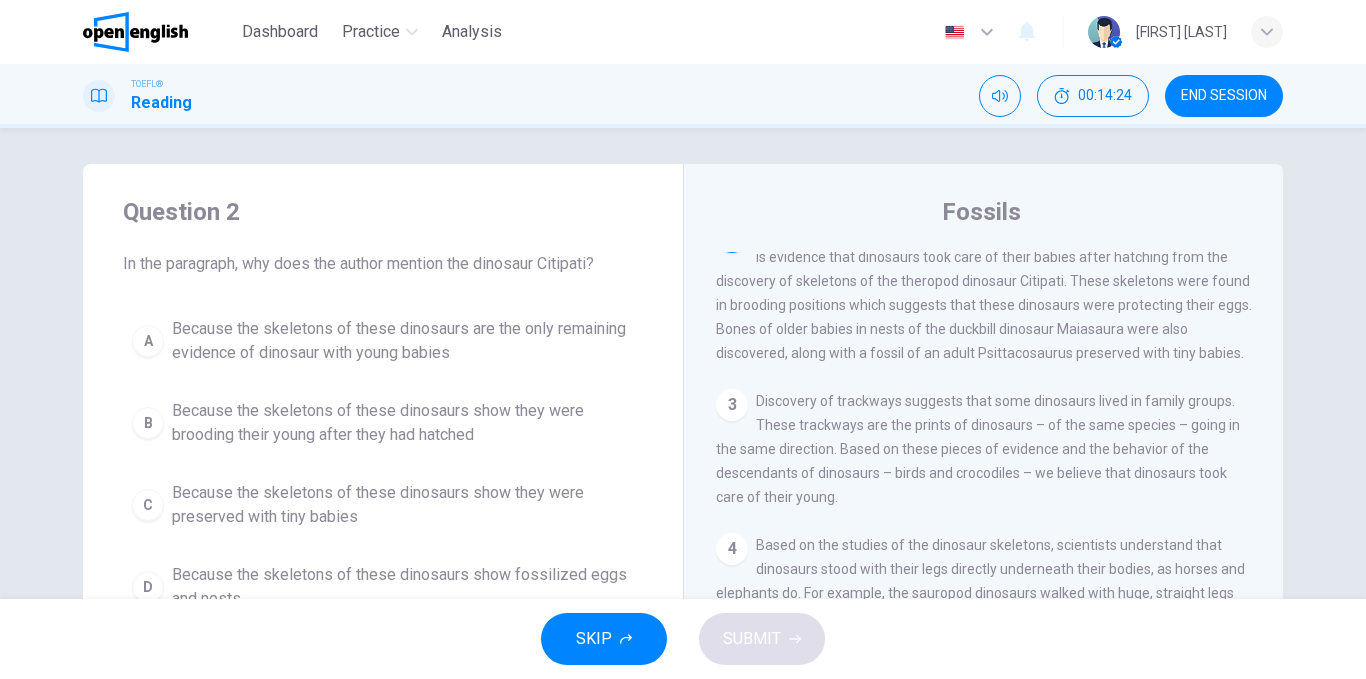 drag, startPoint x: 754, startPoint y: 292, endPoint x: 1022, endPoint y: 292, distance: 268 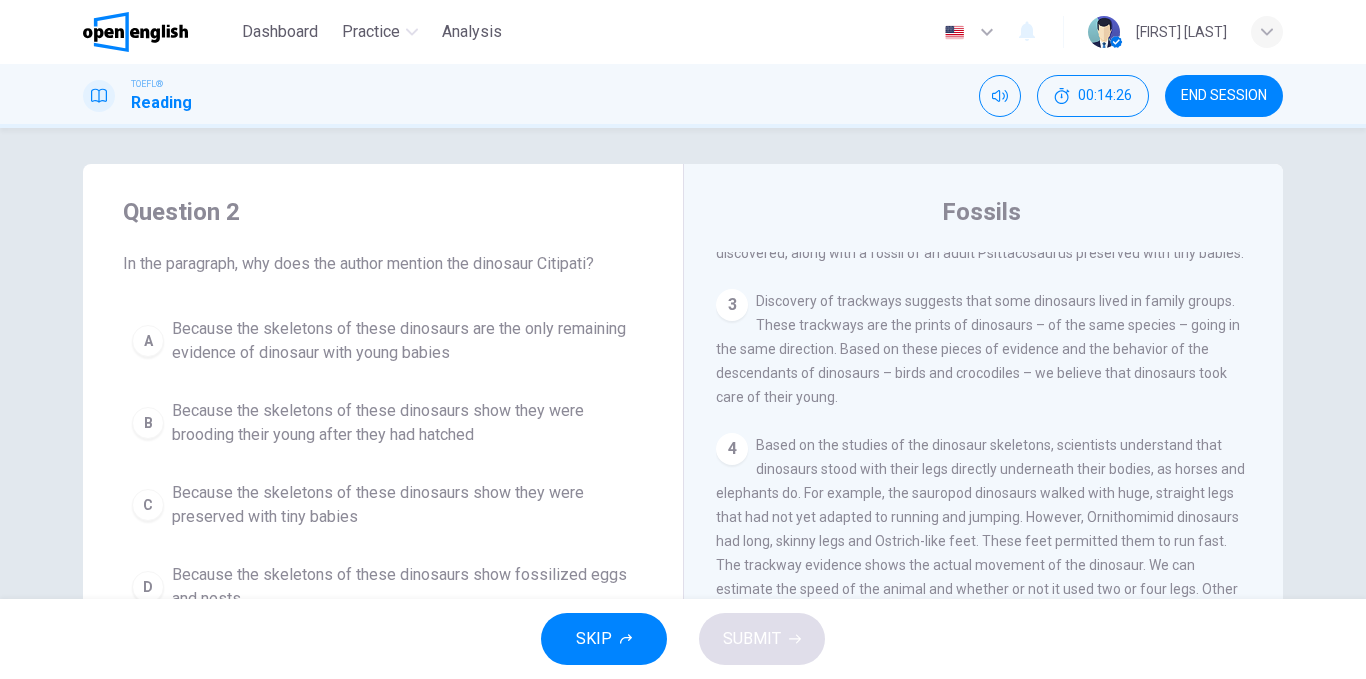 scroll, scrollTop: 199, scrollLeft: 0, axis: vertical 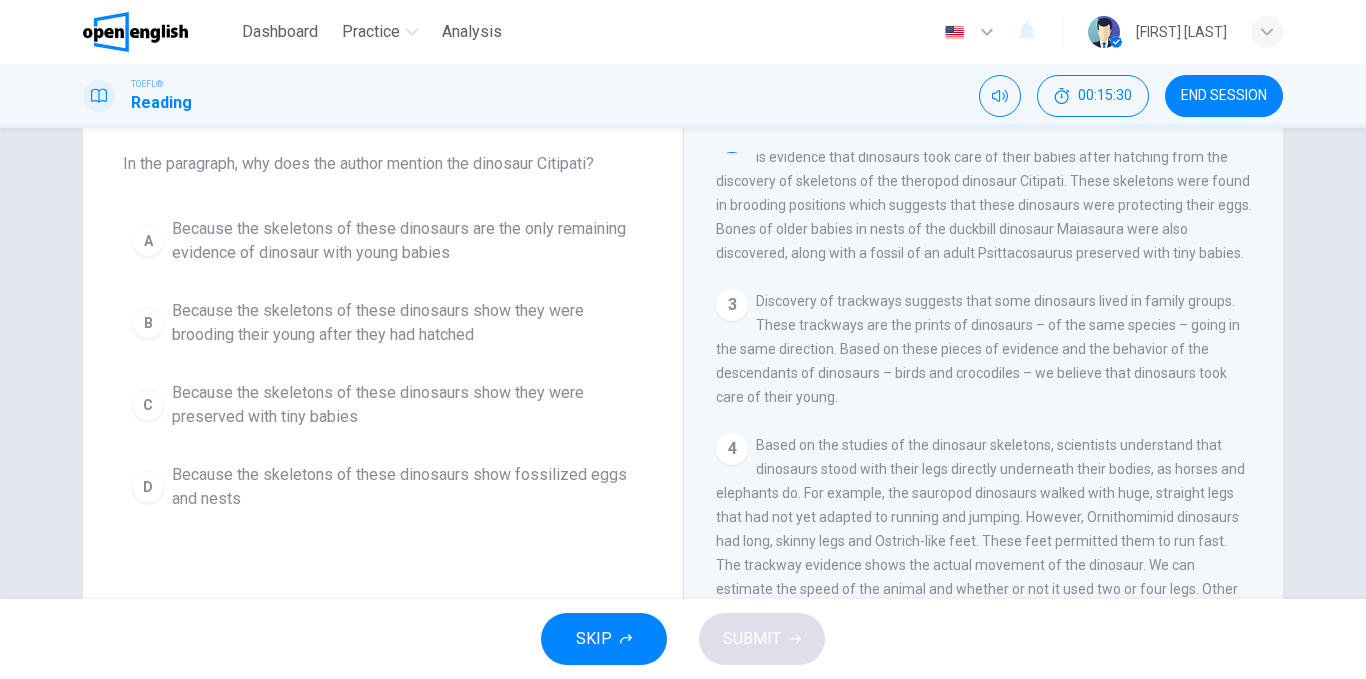 click on "B Because the skeletons of these dinosaurs show they were brooding their young after they had hatched" at bounding box center (383, 323) 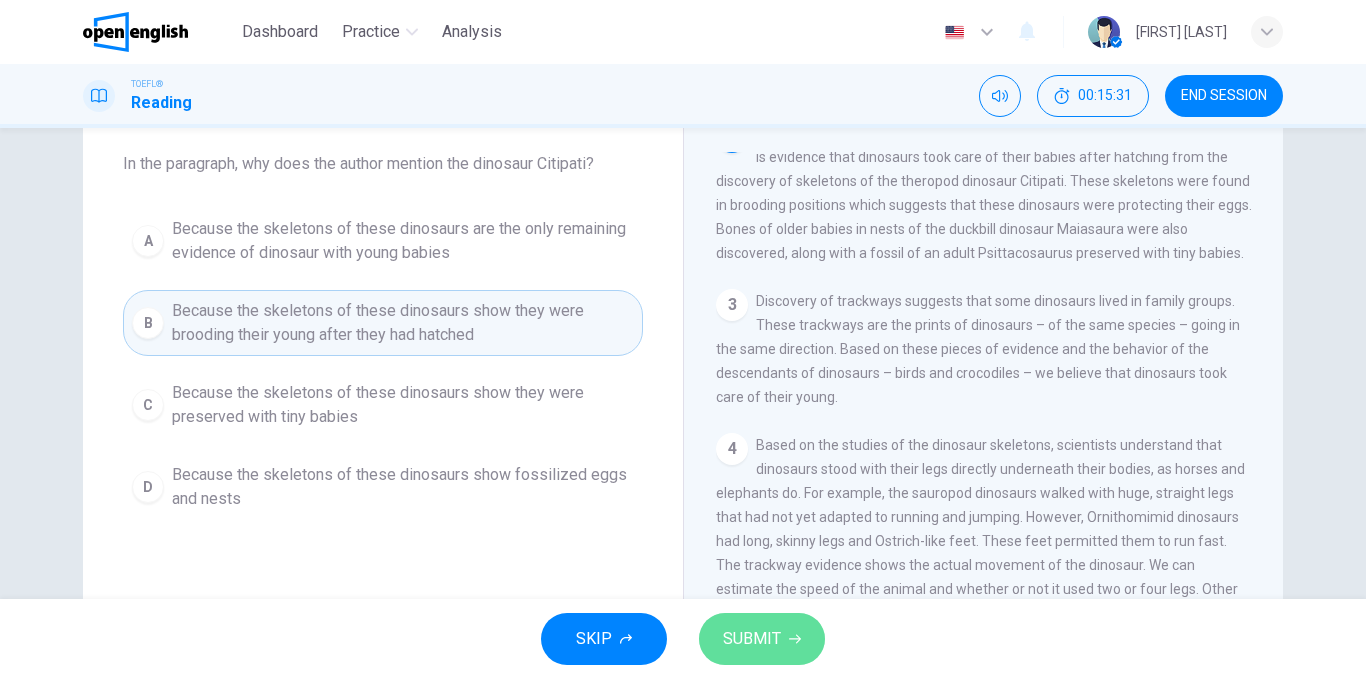 click on "SUBMIT" at bounding box center (762, 639) 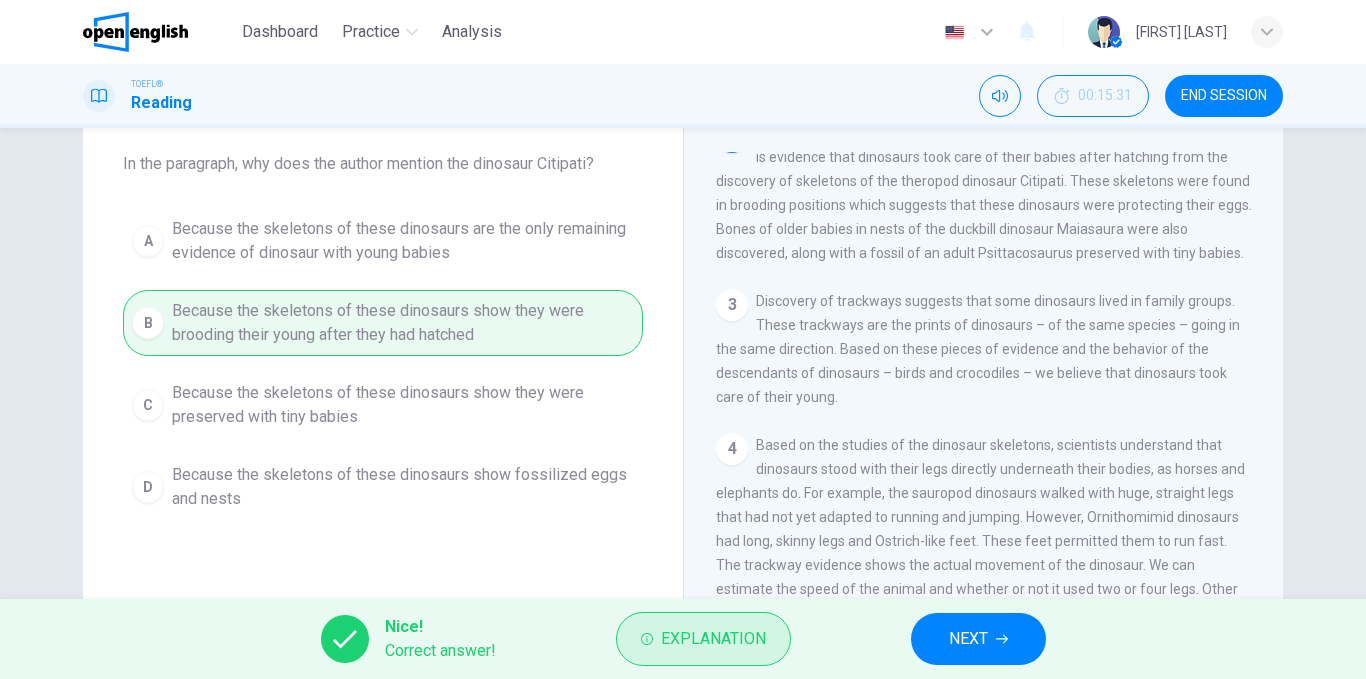 click on "Explanation" at bounding box center (713, 639) 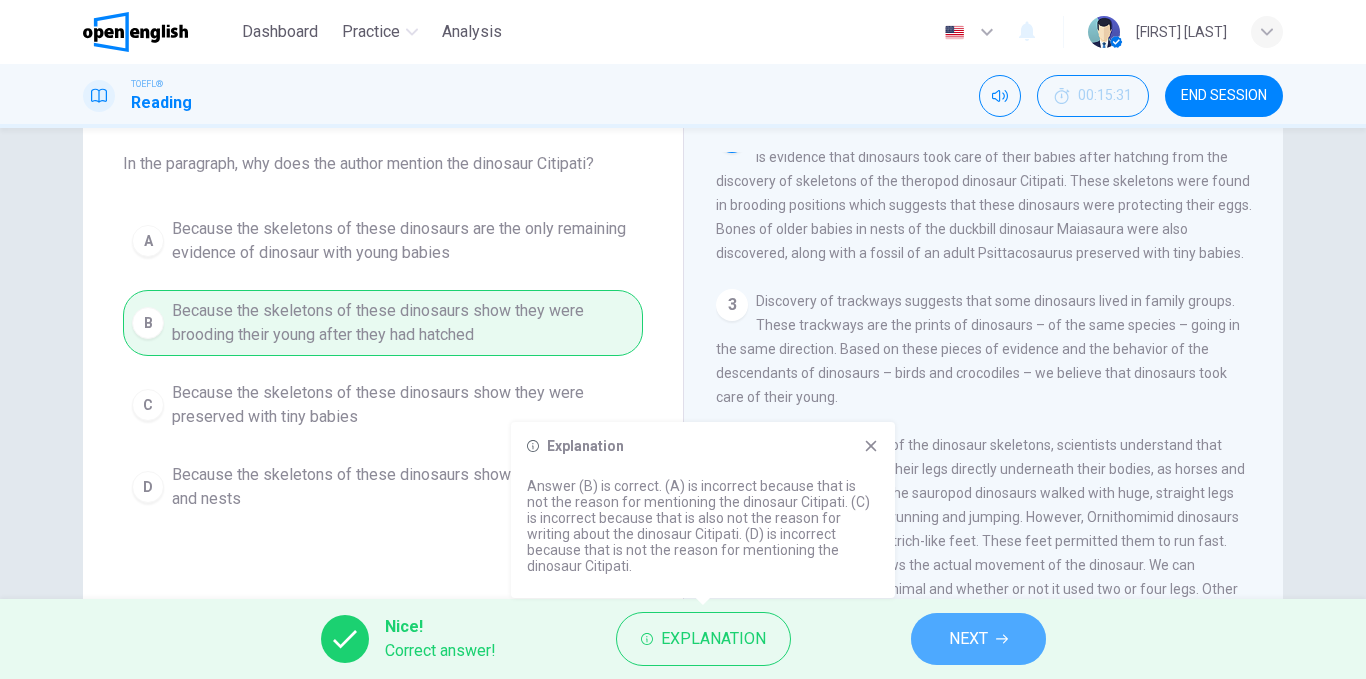 click on "NEXT" at bounding box center (968, 639) 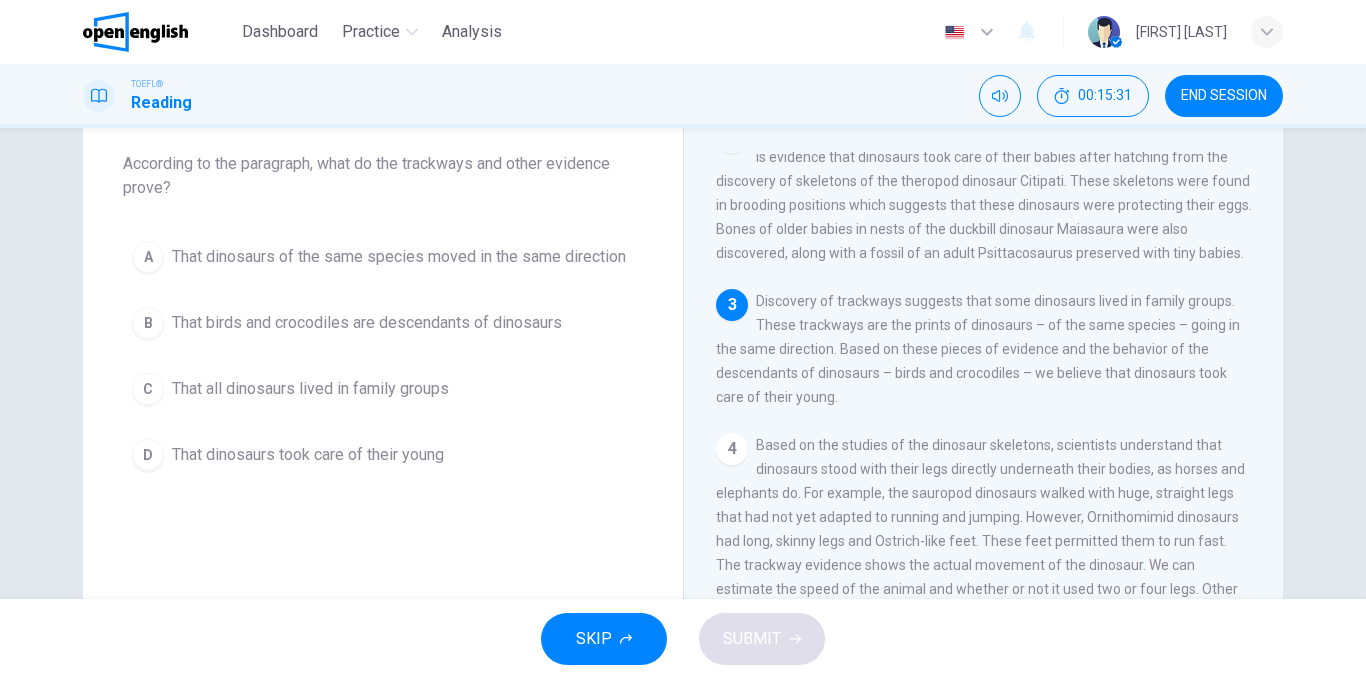 scroll, scrollTop: 373, scrollLeft: 0, axis: vertical 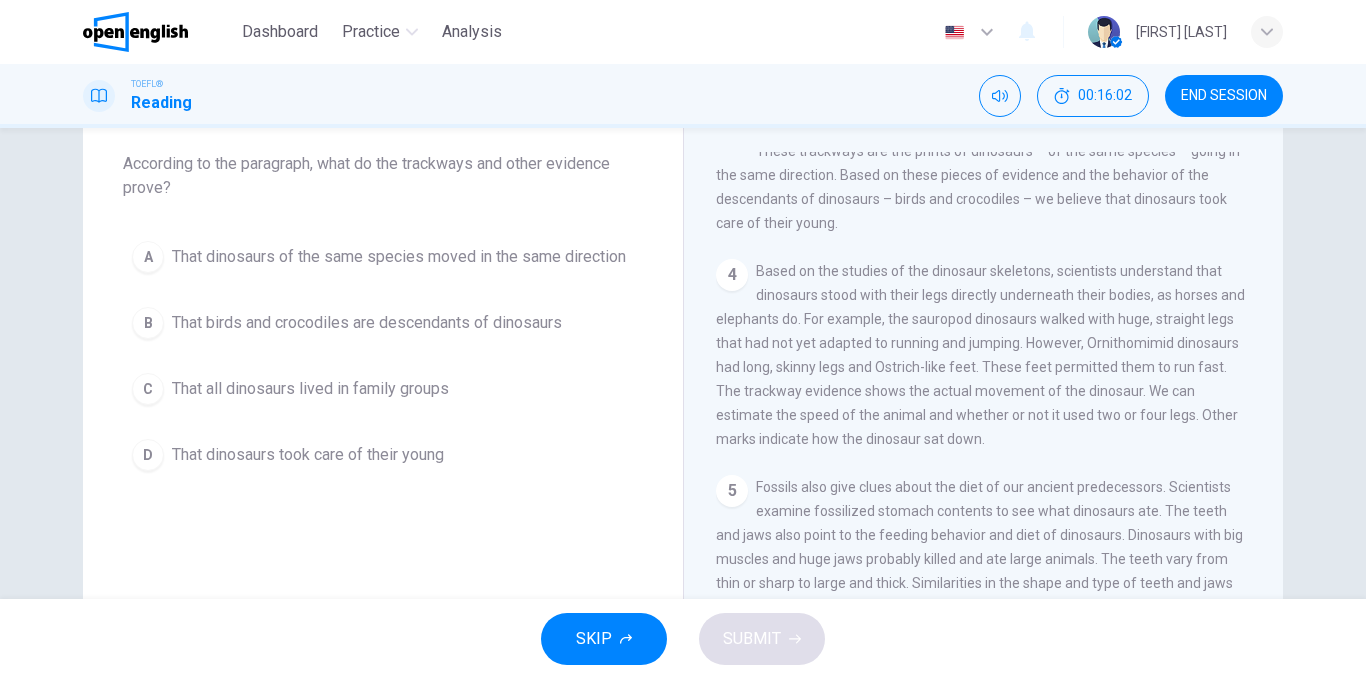 click on "That dinosaurs of the same species moved in the same direction" at bounding box center [399, 257] 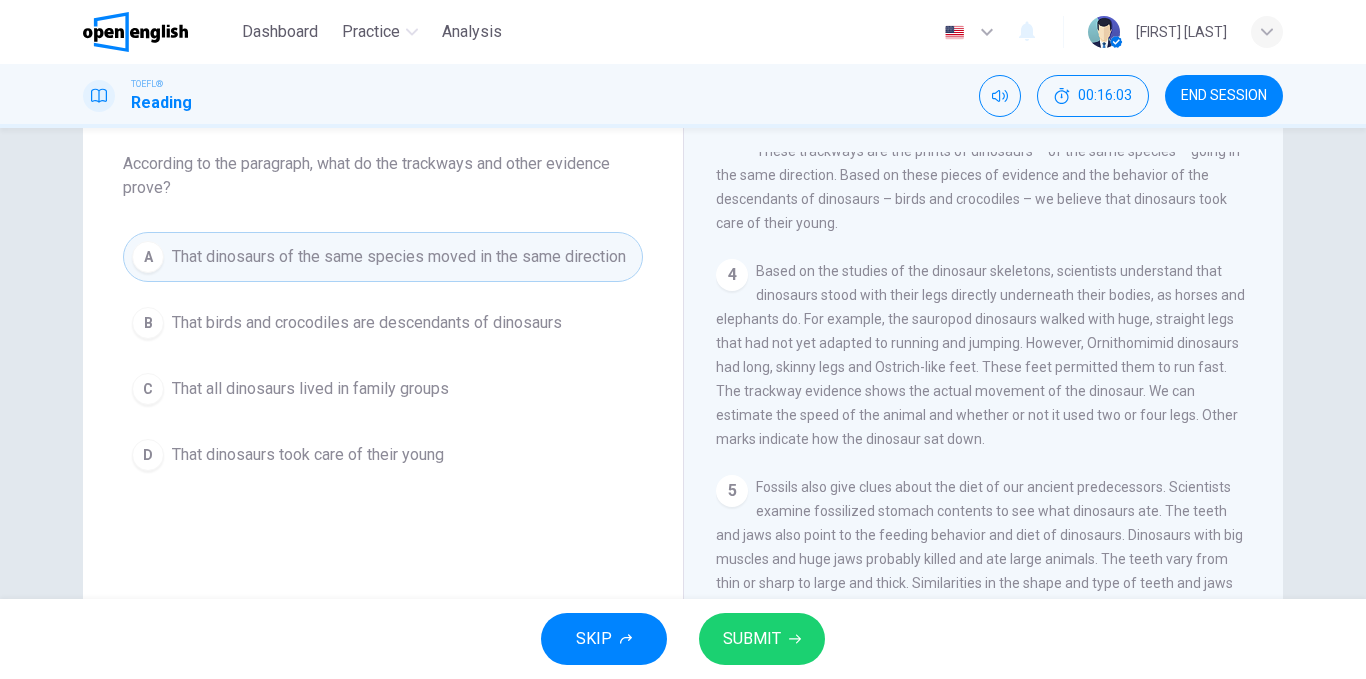 click on "SUBMIT" at bounding box center (752, 639) 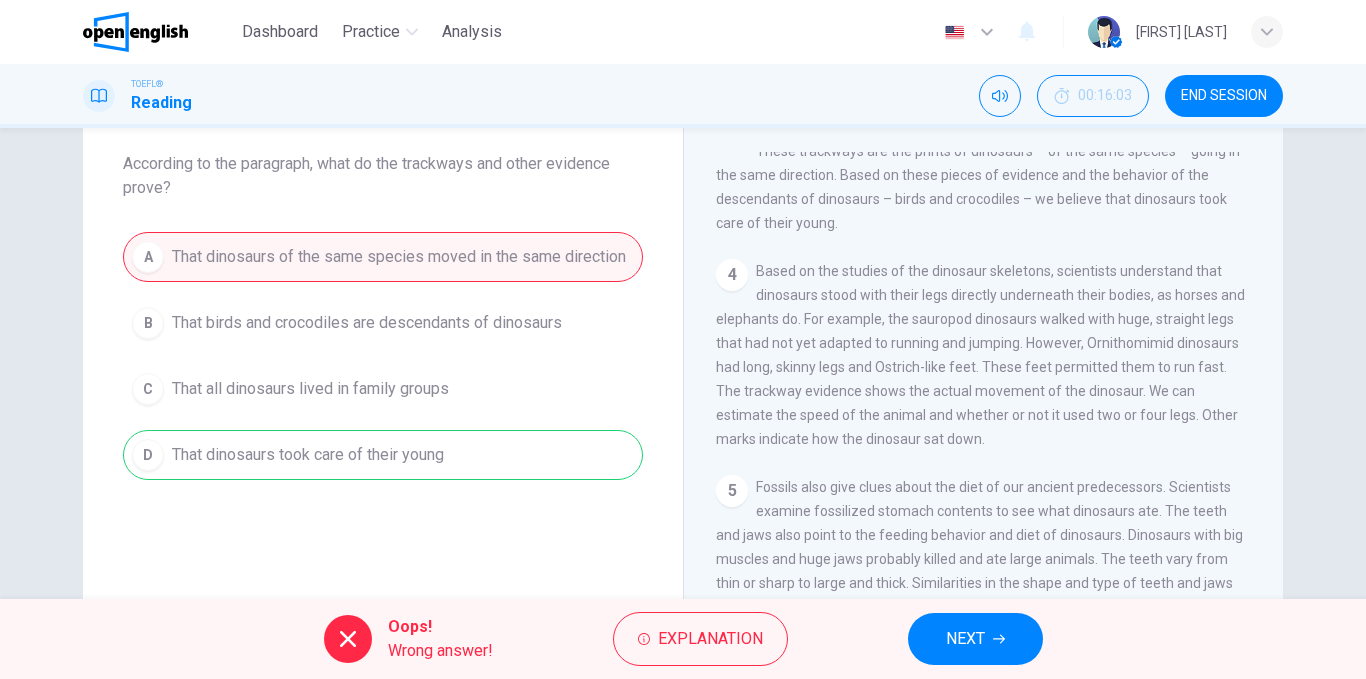 drag, startPoint x: 1050, startPoint y: 241, endPoint x: 842, endPoint y: 286, distance: 212.81212 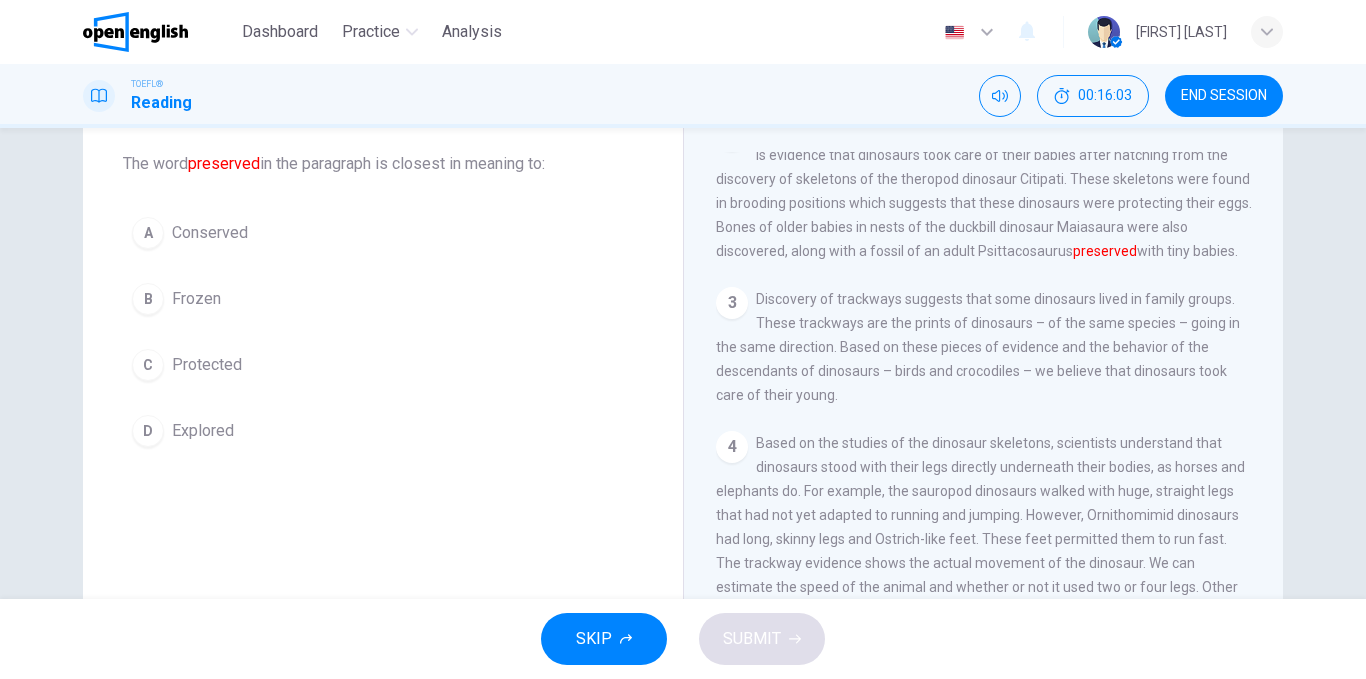 scroll, scrollTop: 199, scrollLeft: 0, axis: vertical 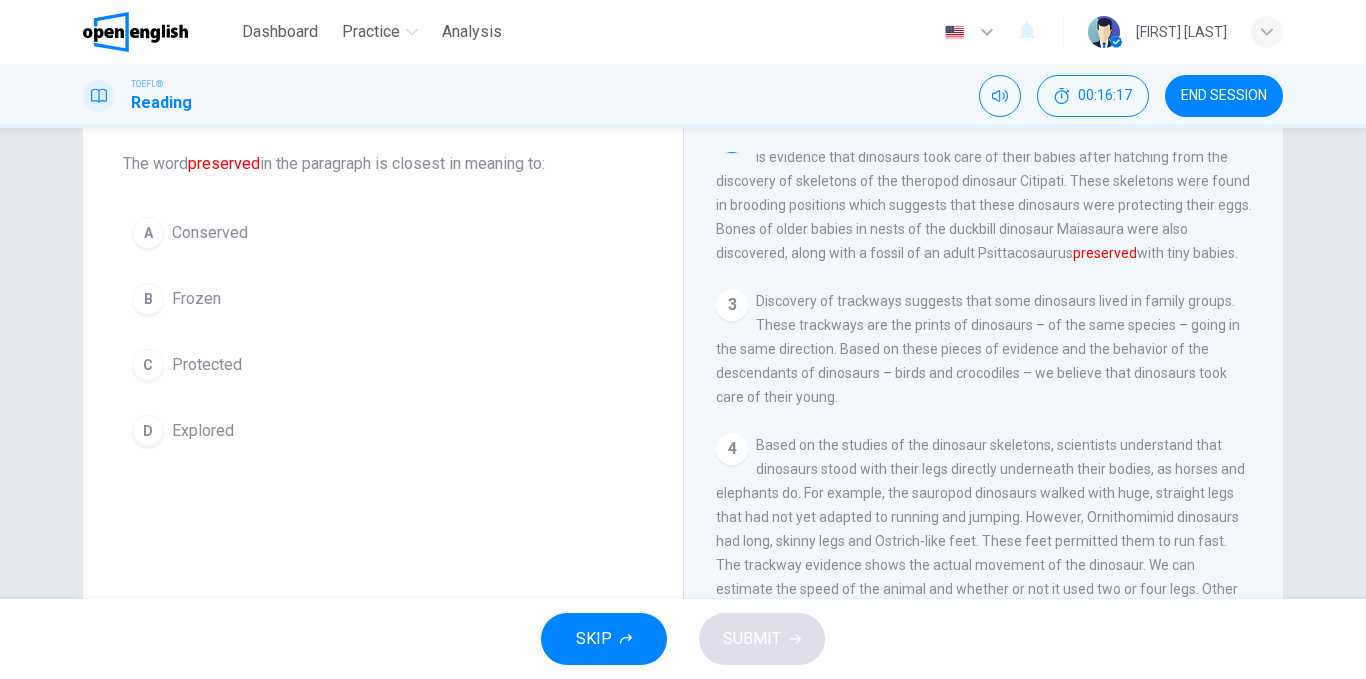 click on "Protected" at bounding box center (207, 365) 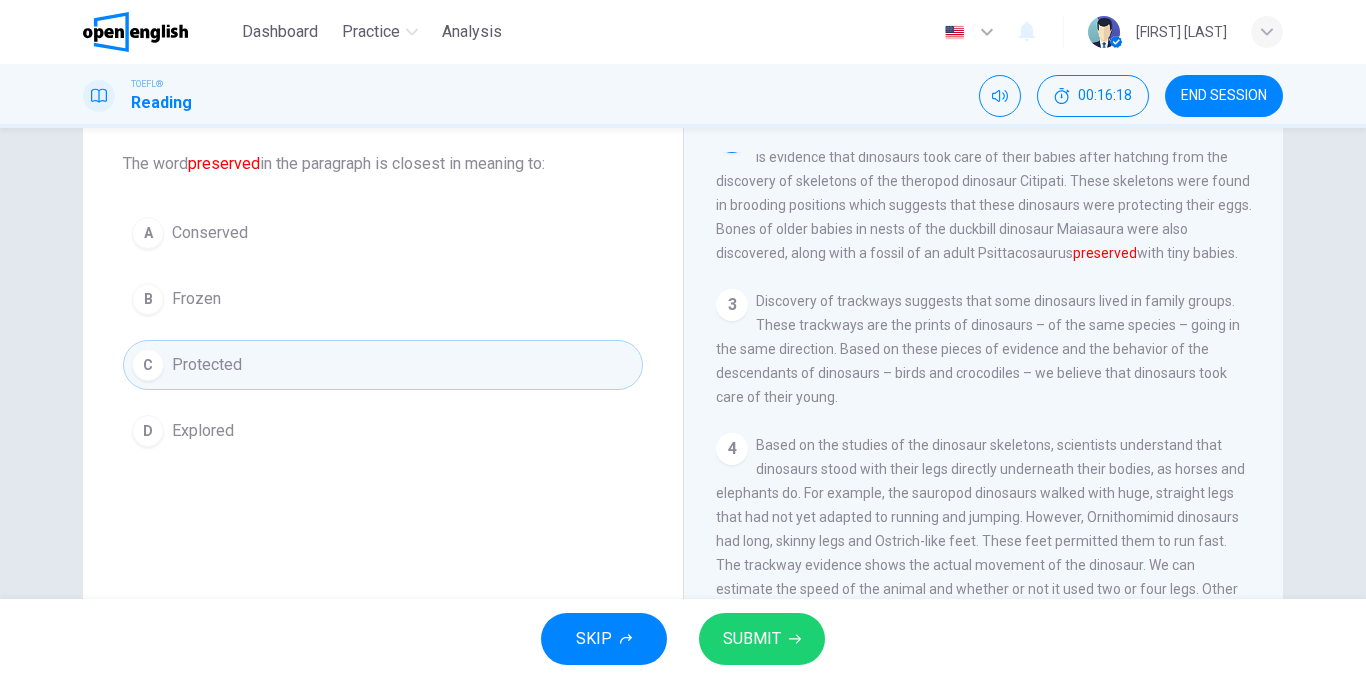 click on "SUBMIT" at bounding box center (752, 639) 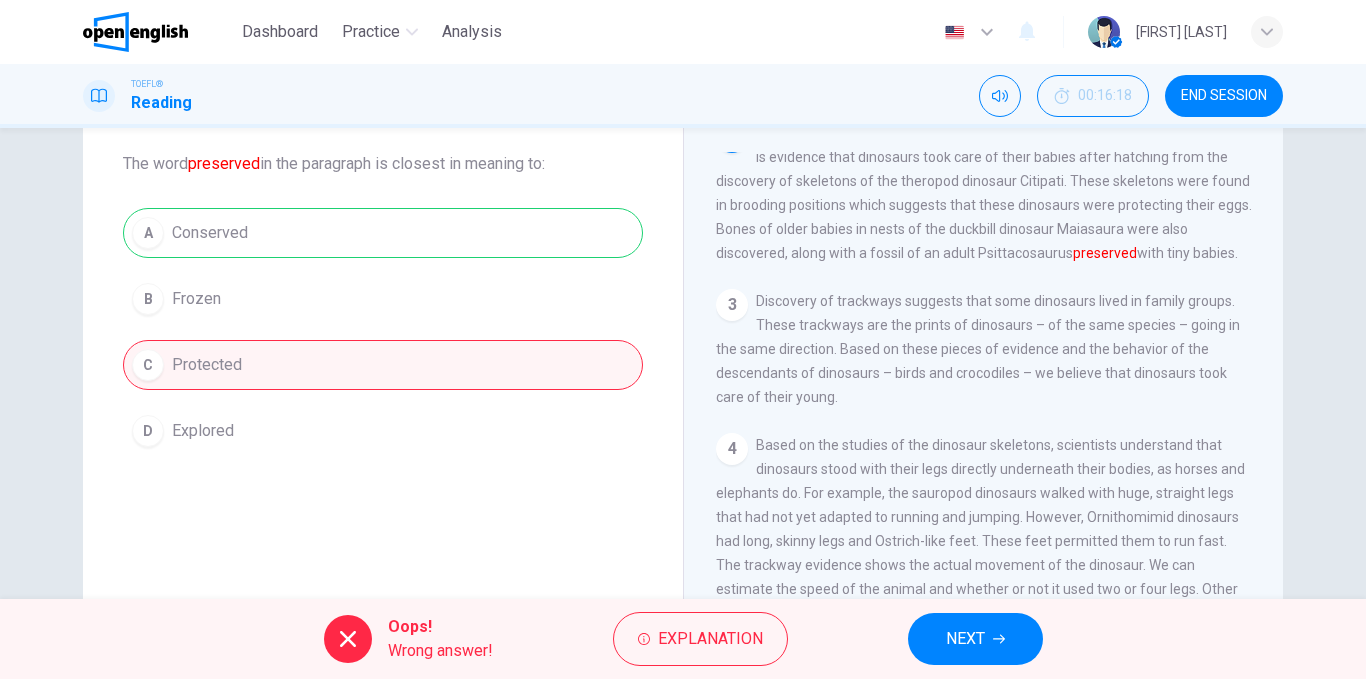 drag, startPoint x: 269, startPoint y: 235, endPoint x: 429, endPoint y: 331, distance: 186.59045 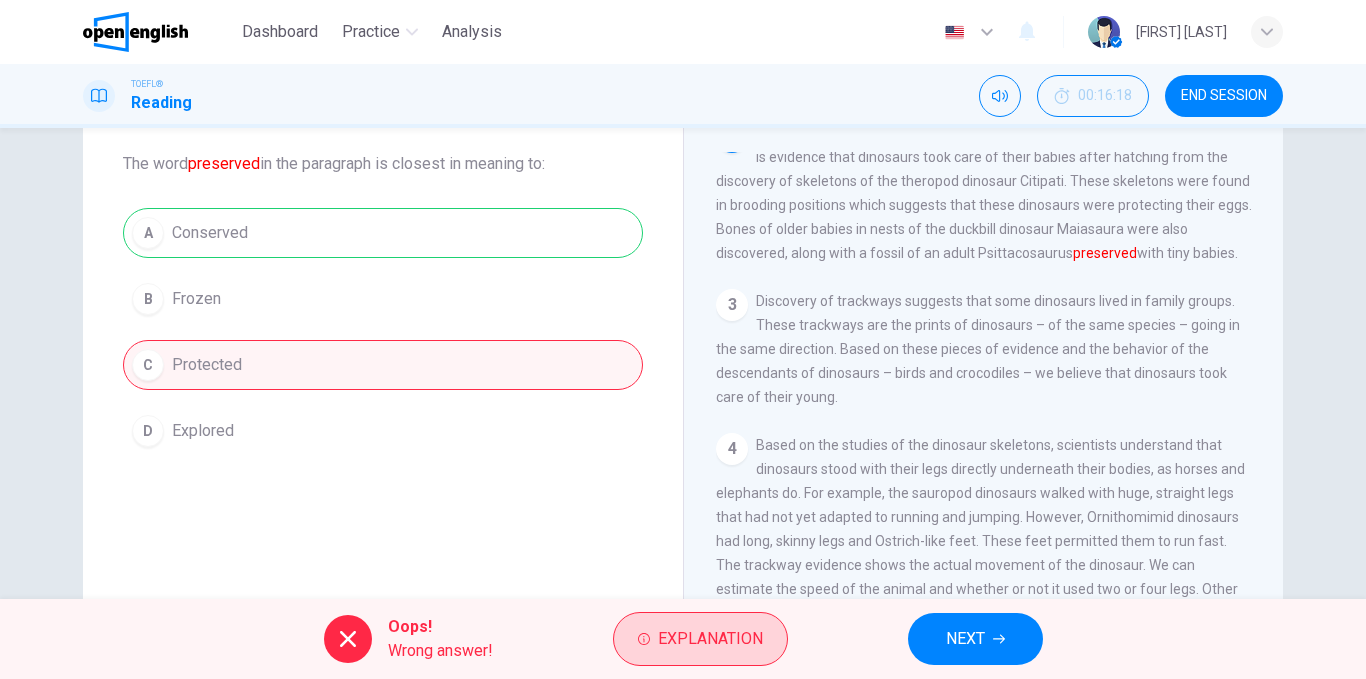 click on "Explanation" at bounding box center (700, 639) 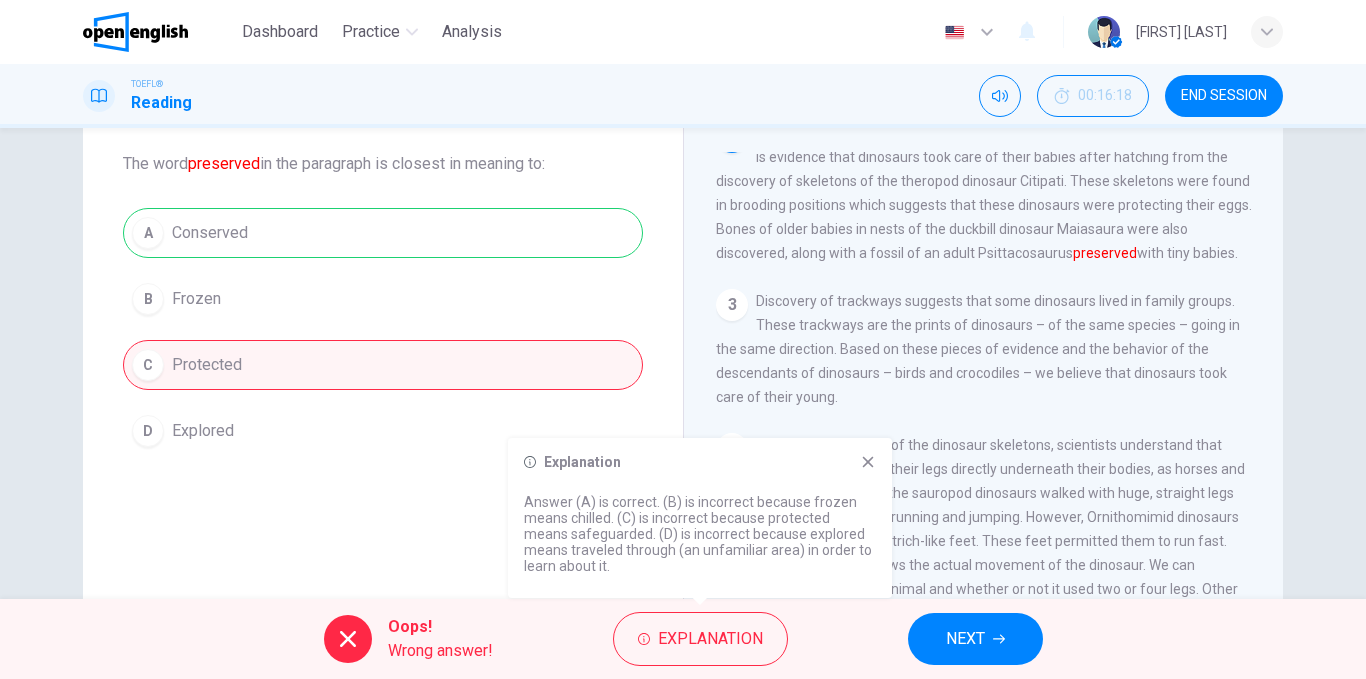 click on "NEXT" at bounding box center [975, 639] 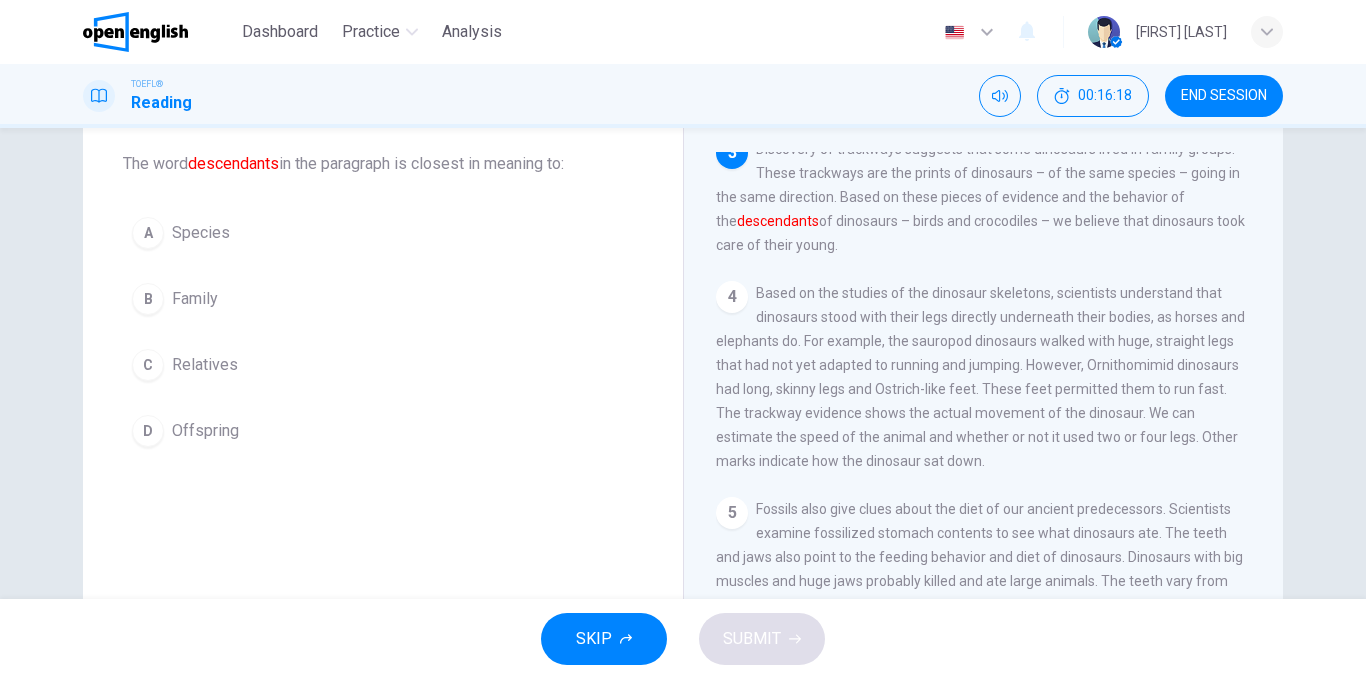 scroll, scrollTop: 373, scrollLeft: 0, axis: vertical 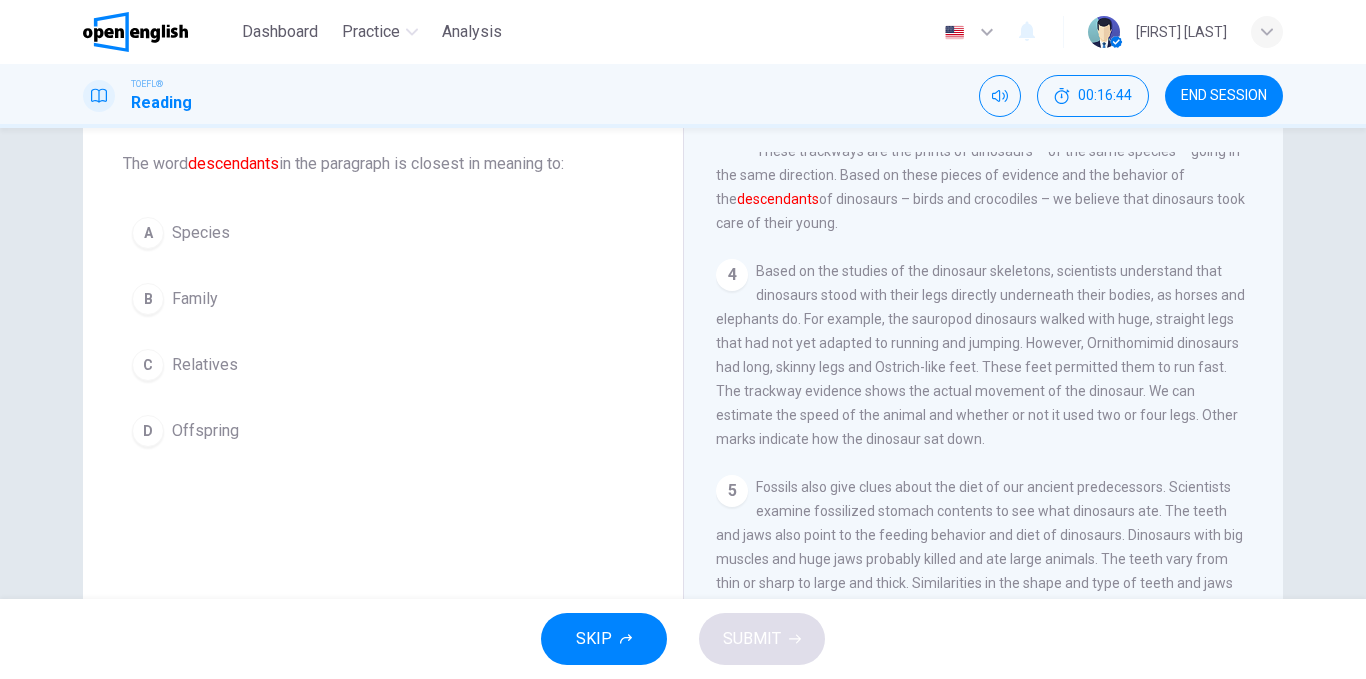 click on "A Species" at bounding box center [383, 233] 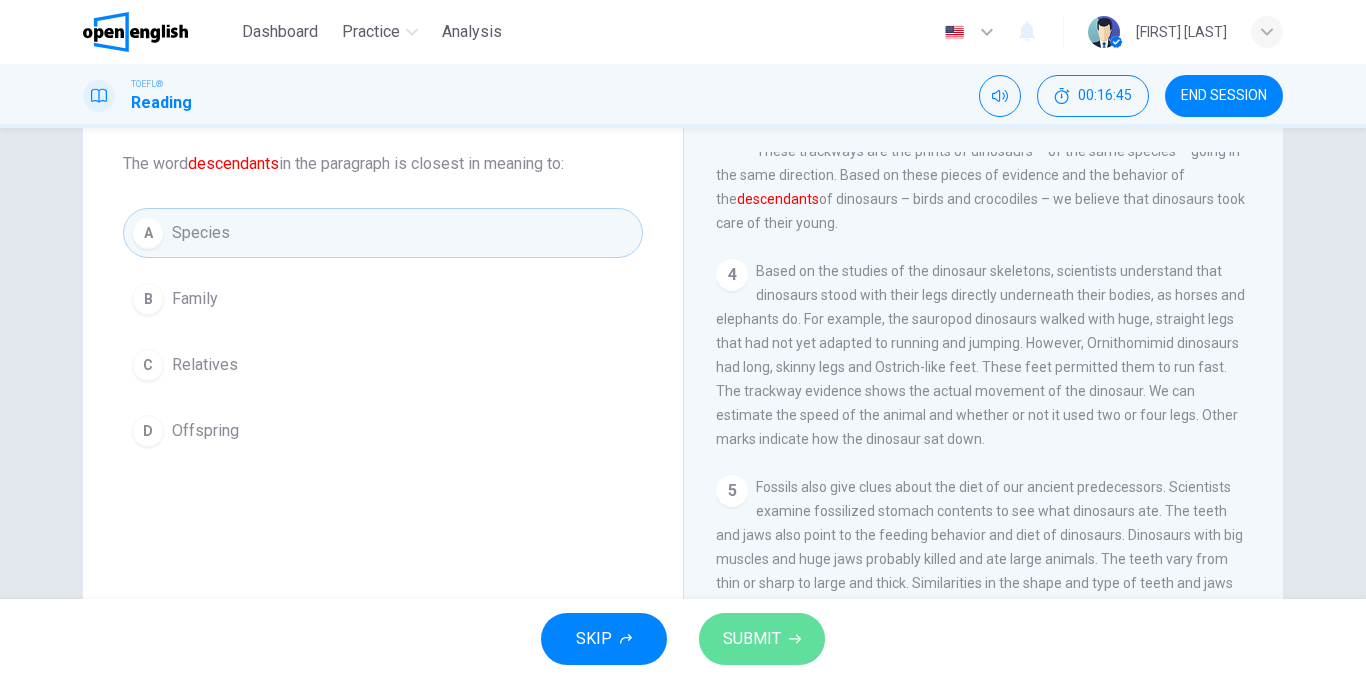 click on "SUBMIT" at bounding box center [752, 639] 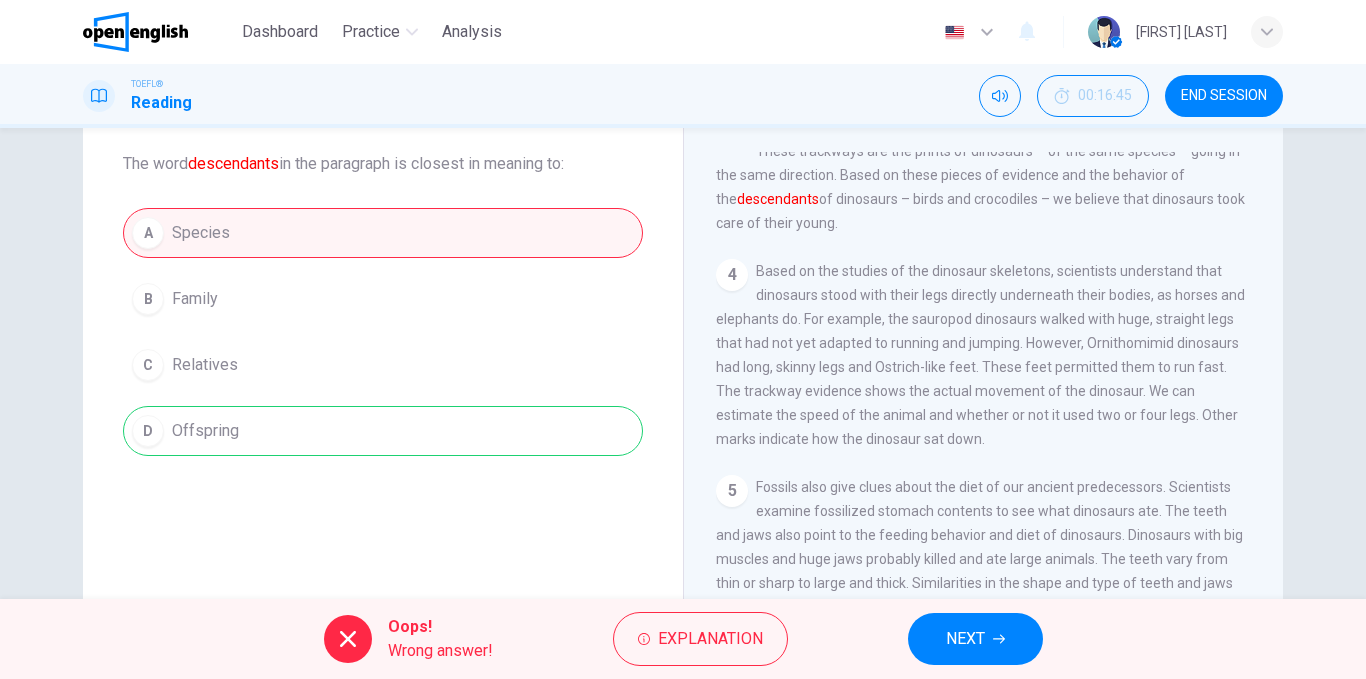 click on "A Species B Family C Relatives D Offspring" at bounding box center [383, 332] 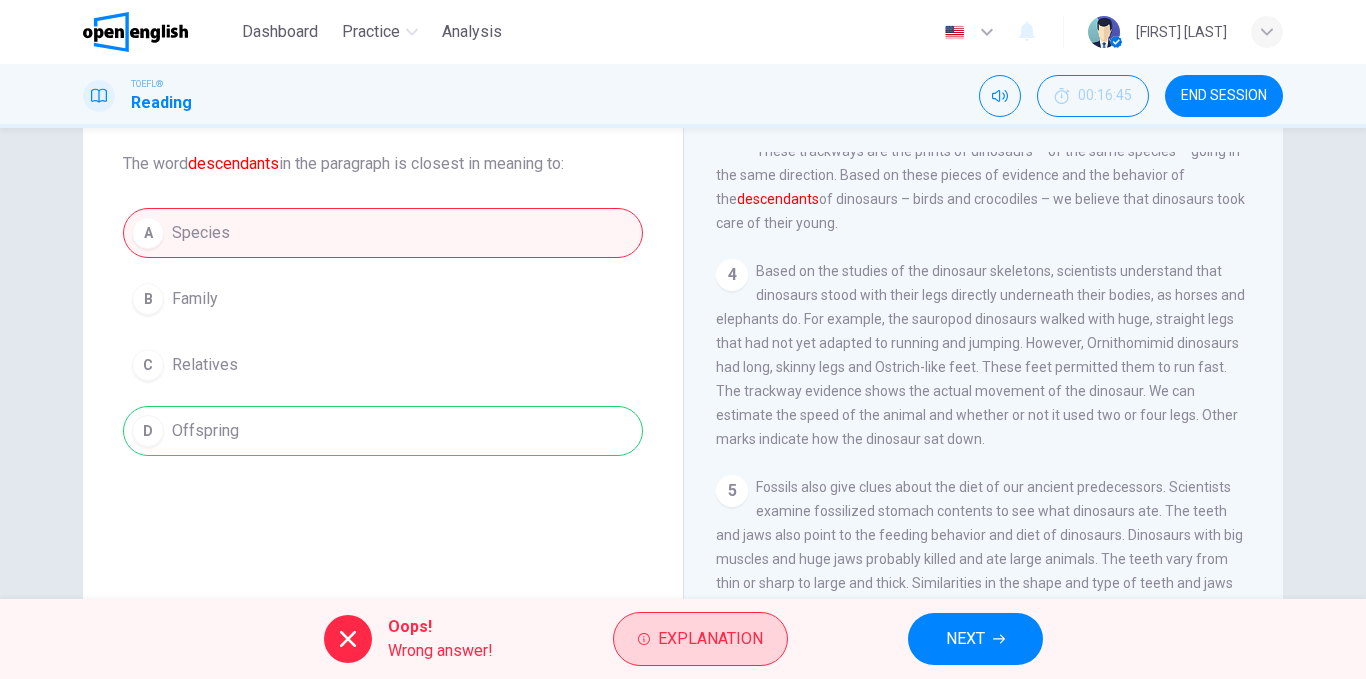 click on "Explanation" at bounding box center (710, 639) 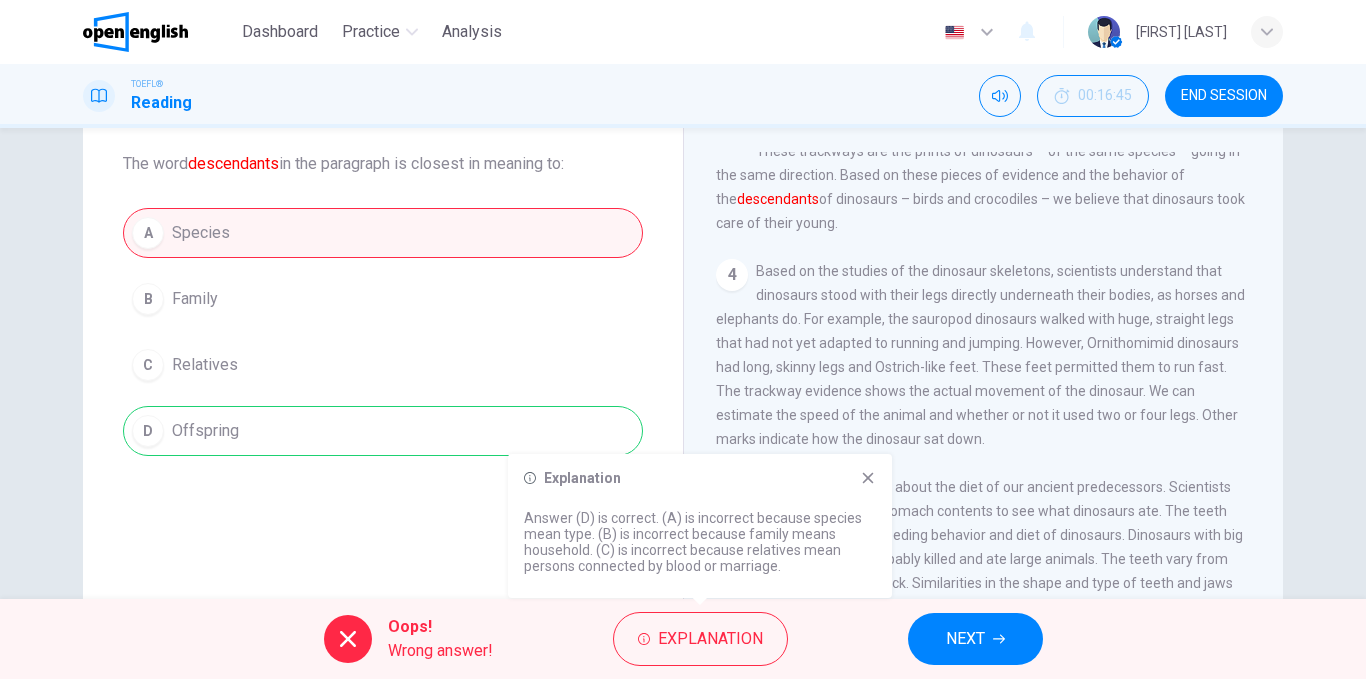 click on "NEXT" at bounding box center (975, 639) 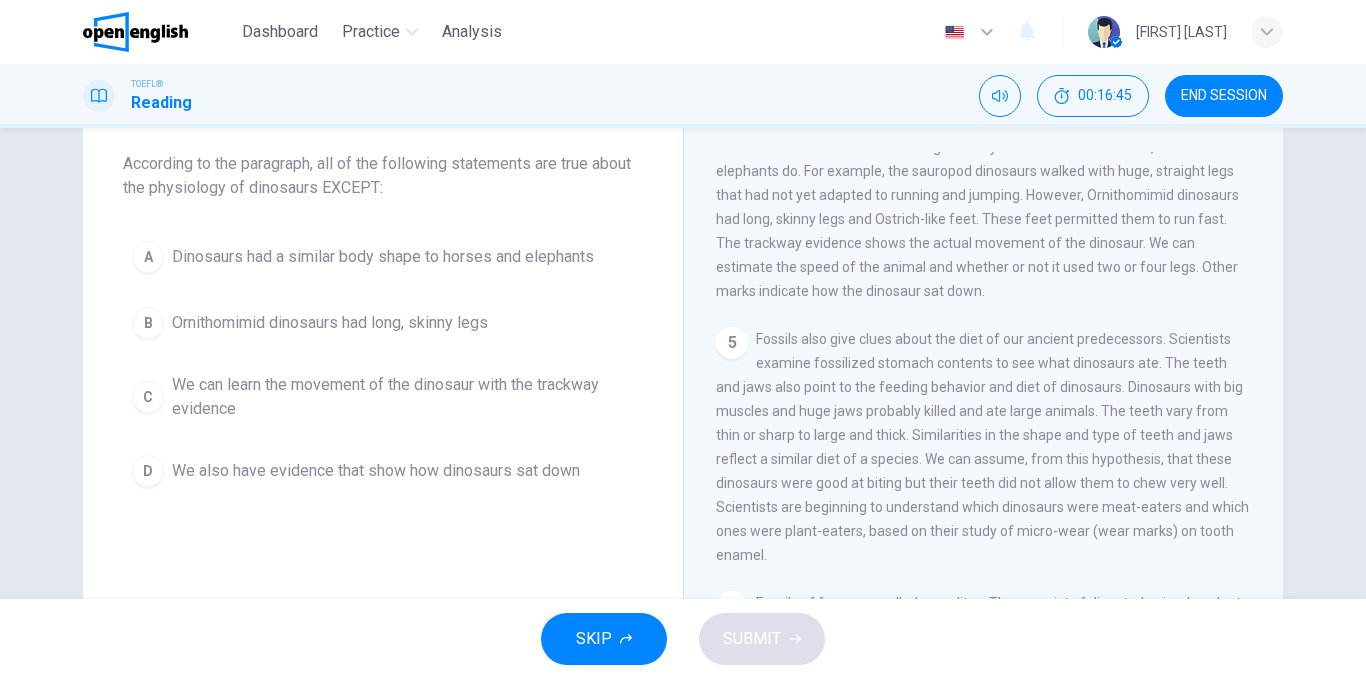 scroll, scrollTop: 522, scrollLeft: 0, axis: vertical 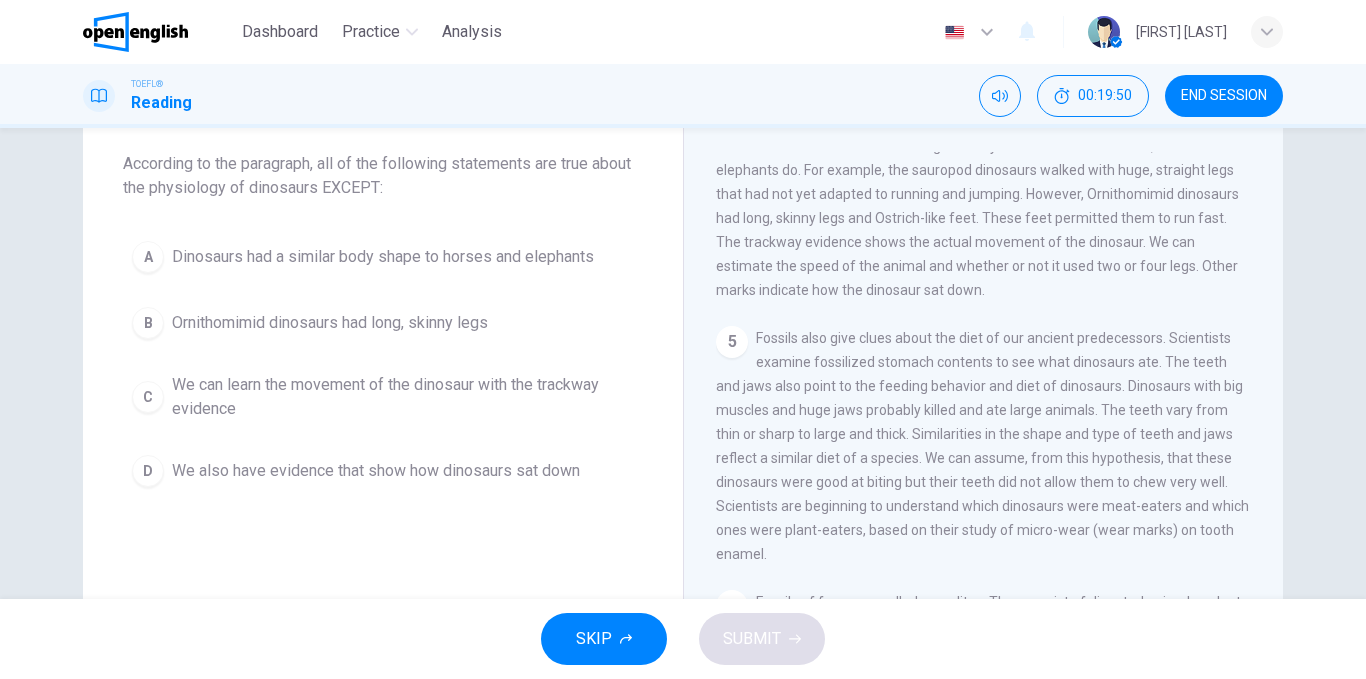 drag, startPoint x: 1075, startPoint y: 238, endPoint x: 1094, endPoint y: 282, distance: 47.92703 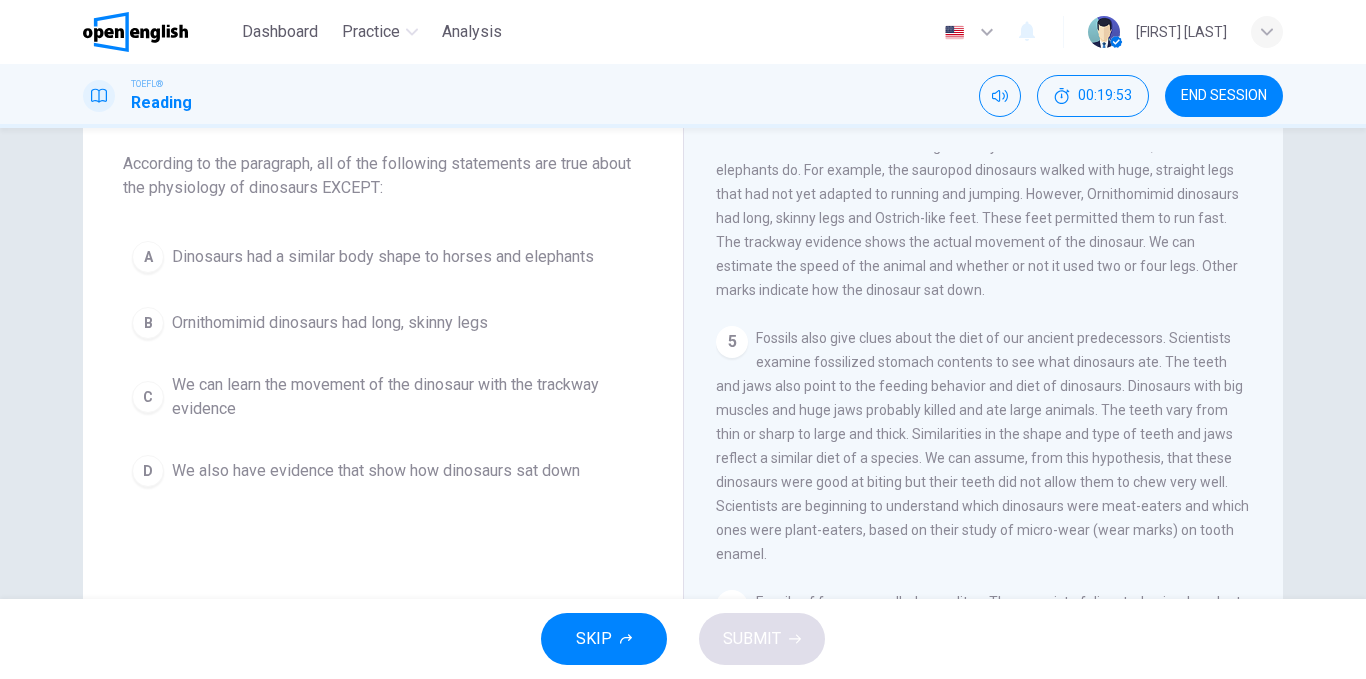 drag, startPoint x: 1130, startPoint y: 243, endPoint x: 842, endPoint y: 277, distance: 290 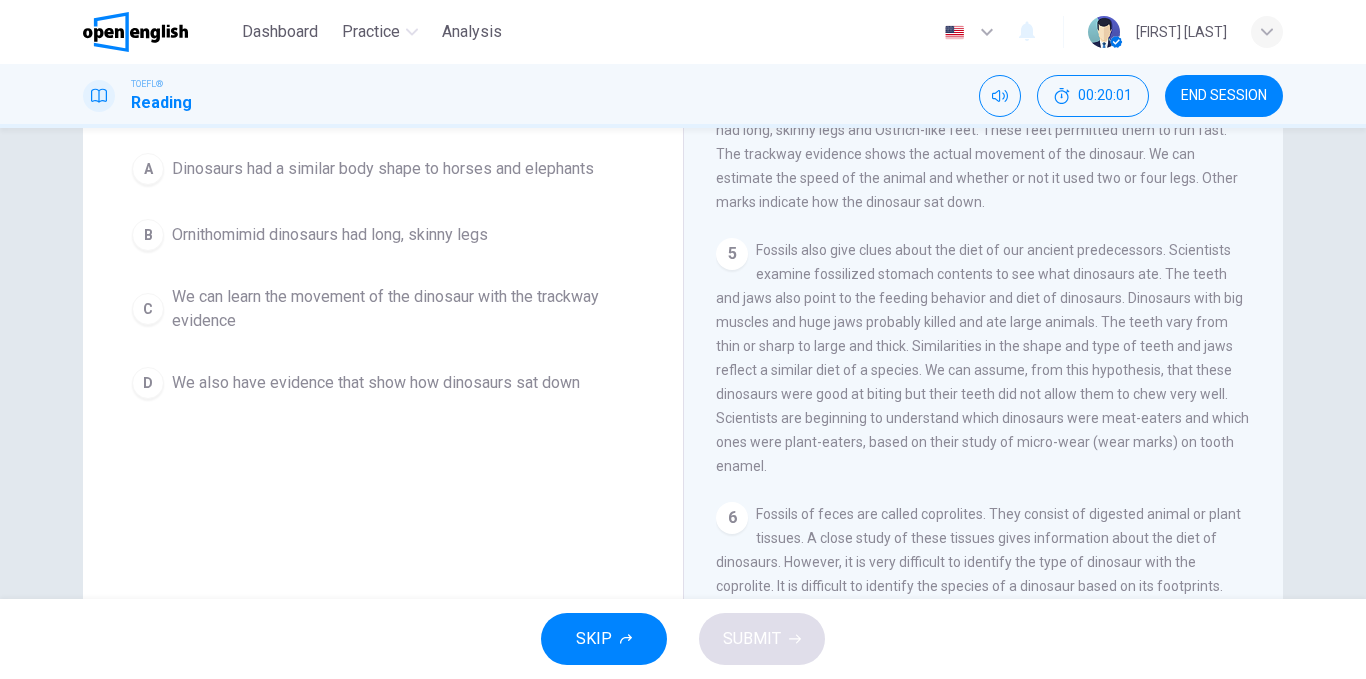 scroll, scrollTop: 204, scrollLeft: 0, axis: vertical 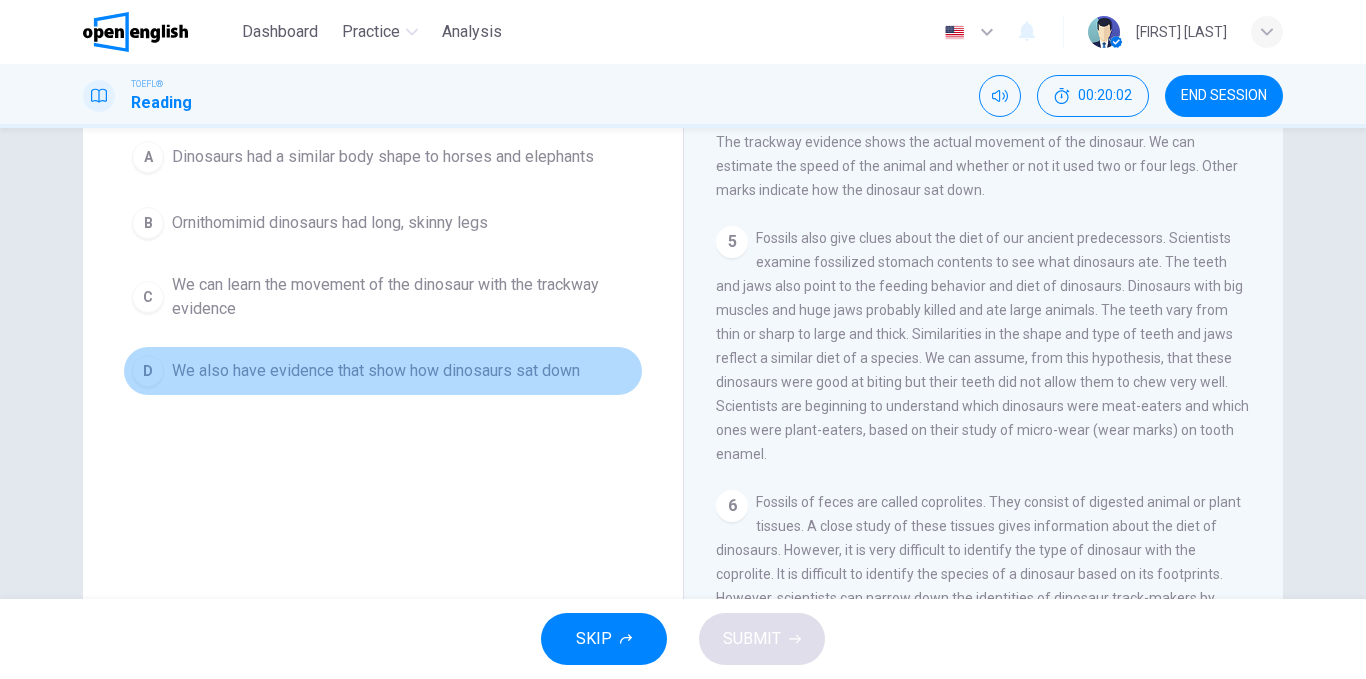 click on "We also have evidence that show how dinosaurs sat down" at bounding box center [376, 371] 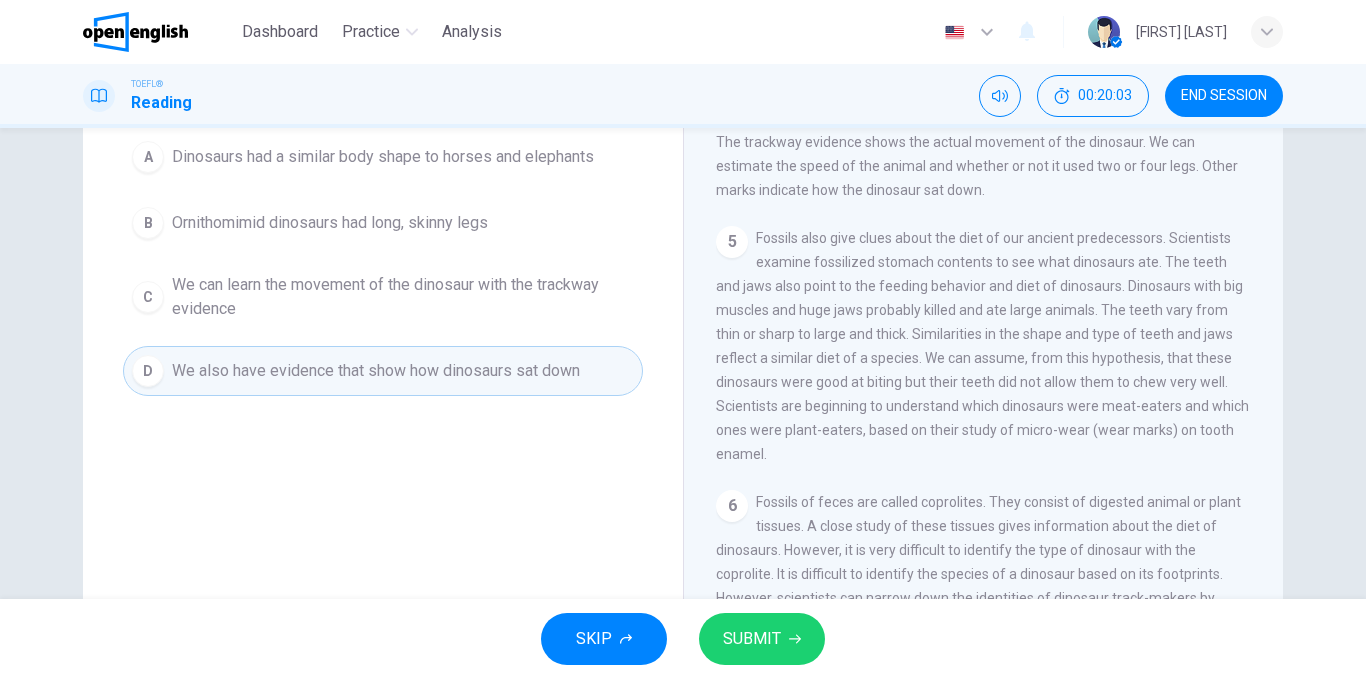 drag, startPoint x: 815, startPoint y: 631, endPoint x: 379, endPoint y: 643, distance: 436.1651 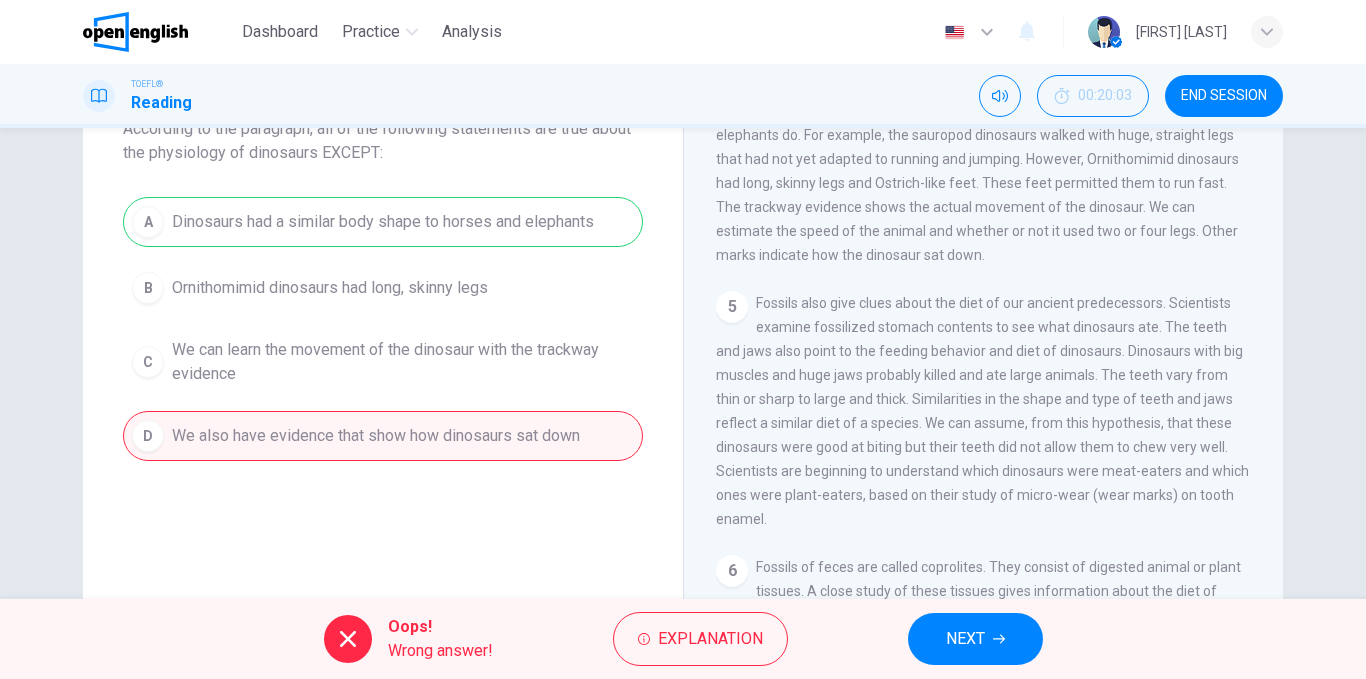 scroll, scrollTop: 104, scrollLeft: 0, axis: vertical 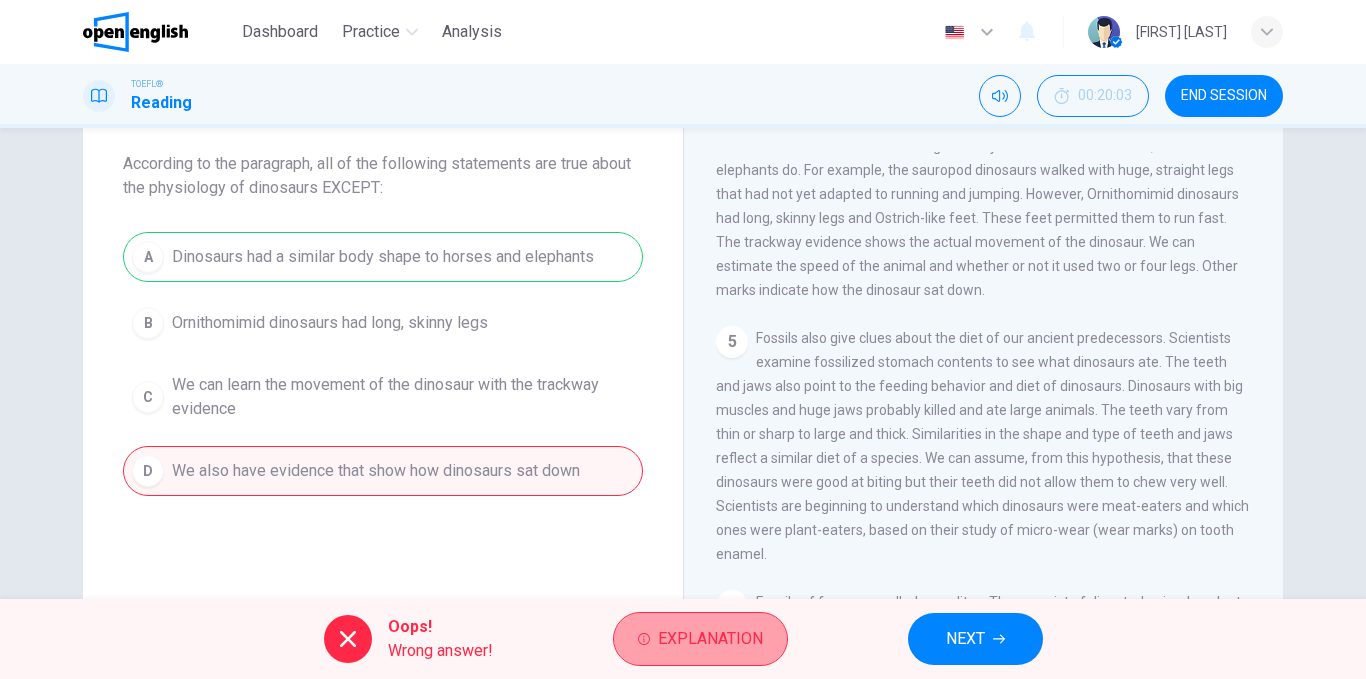 click on "Explanation" at bounding box center [710, 639] 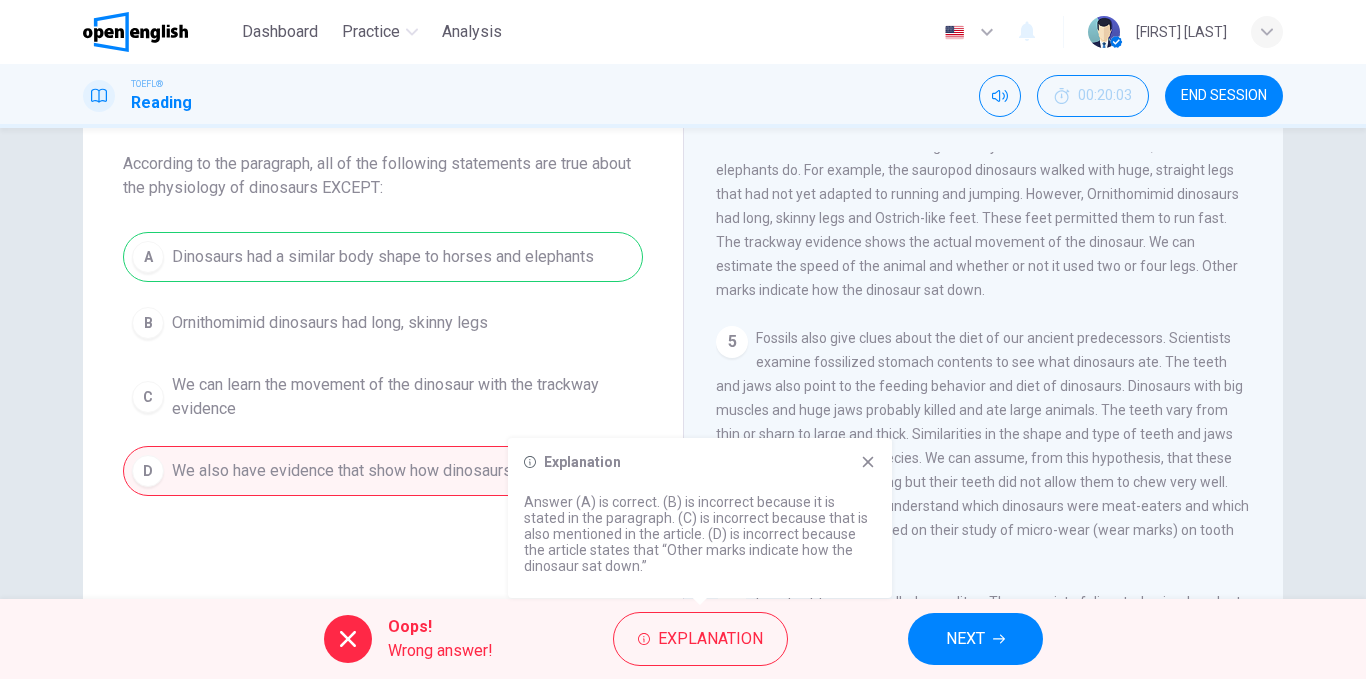 click on "Answer (A) is correct. (B) is incorrect because it is stated in the paragraph. (C) is incorrect because that is also mentioned in the article. (D) is incorrect because the article states that “Other marks indicate how the dinosaur sat down.”" at bounding box center (700, 534) 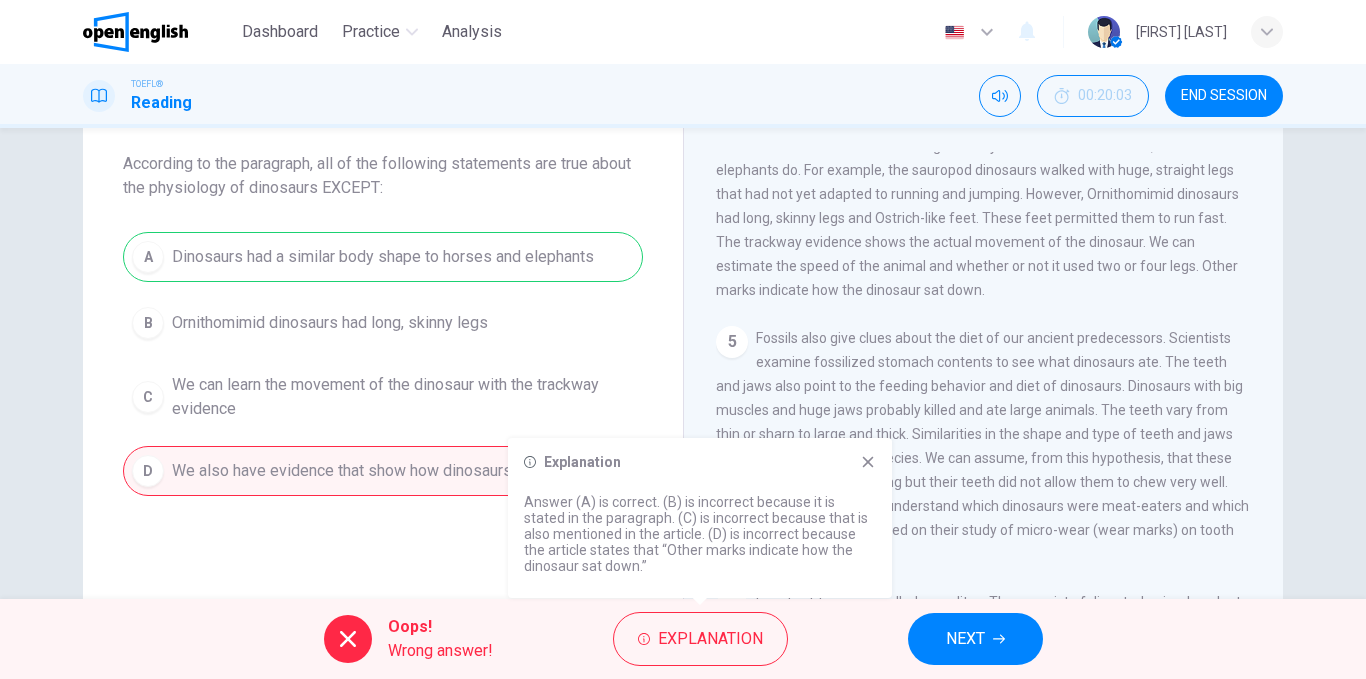 click 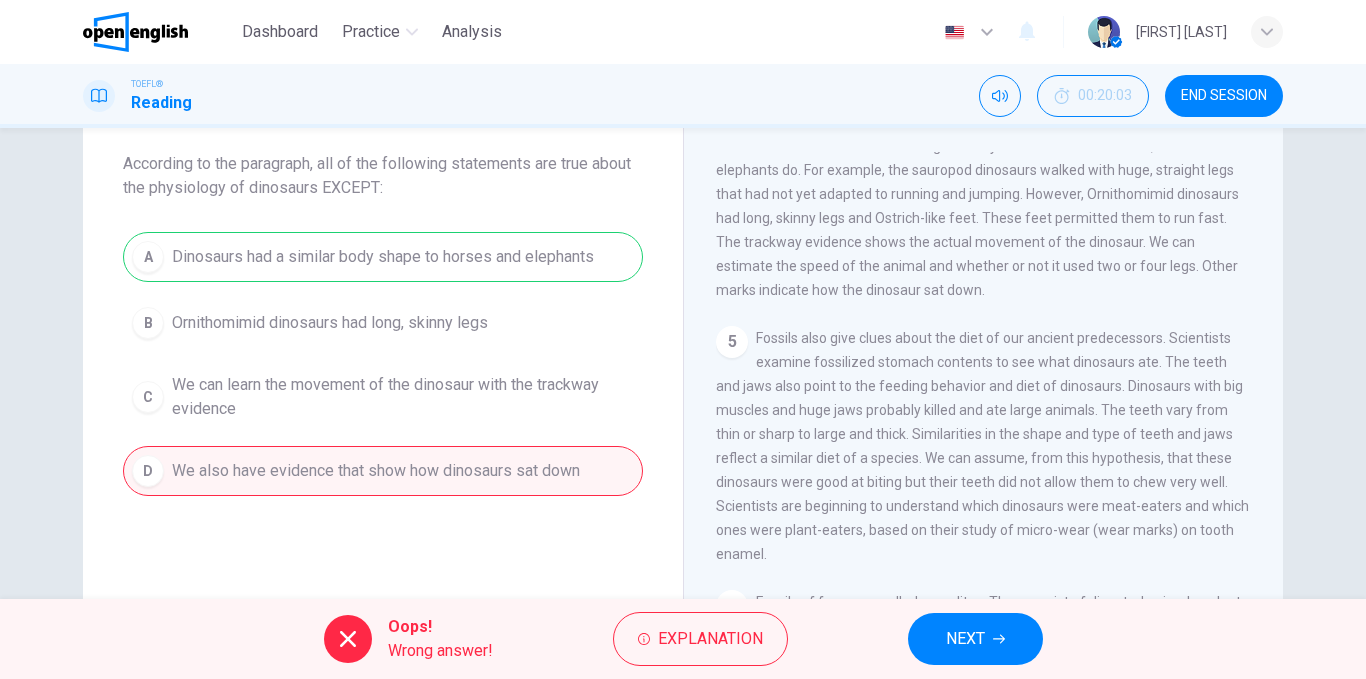 click on "A Dinosaurs had a similar body shape to horses and elephants B Ornithomimid dinosaurs had long, skinny legs C We can learn the movement of the dinosaur with the trackway evidence D We also have evidence that show how dinosaurs sat down" at bounding box center (383, 364) 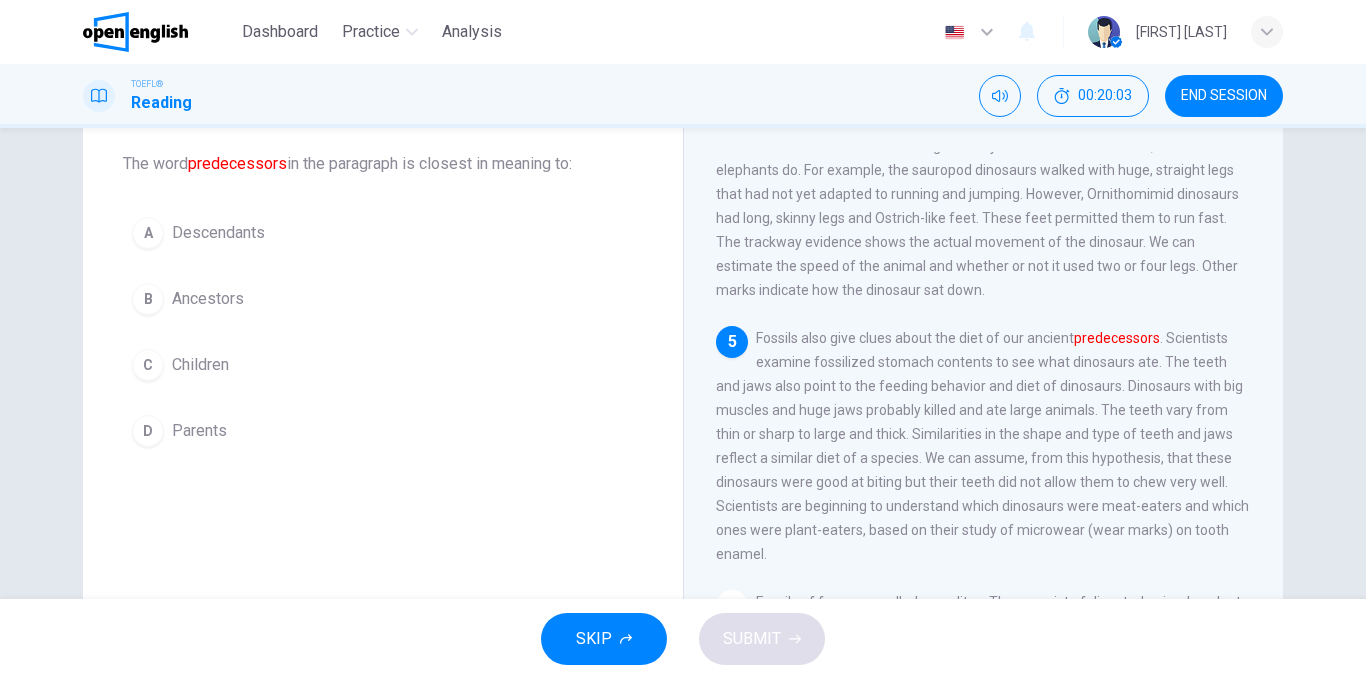 scroll, scrollTop: 621, scrollLeft: 0, axis: vertical 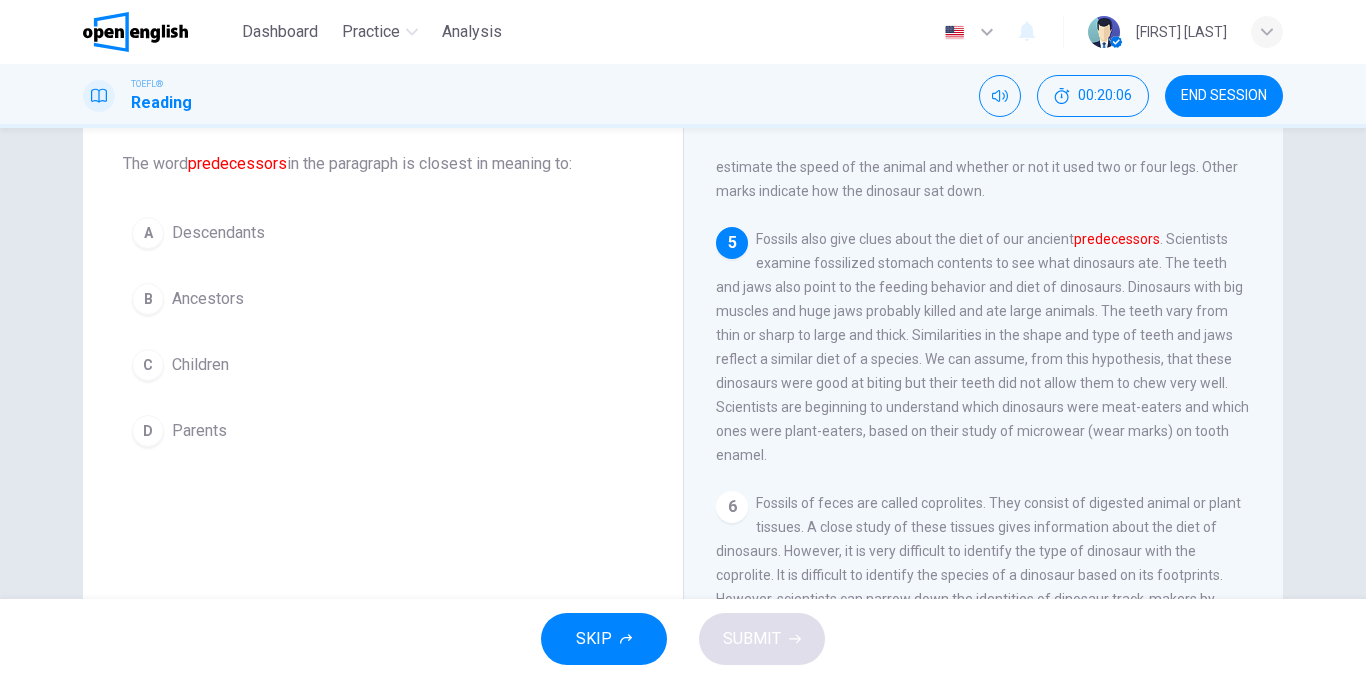 click on "Ancestors" at bounding box center (208, 299) 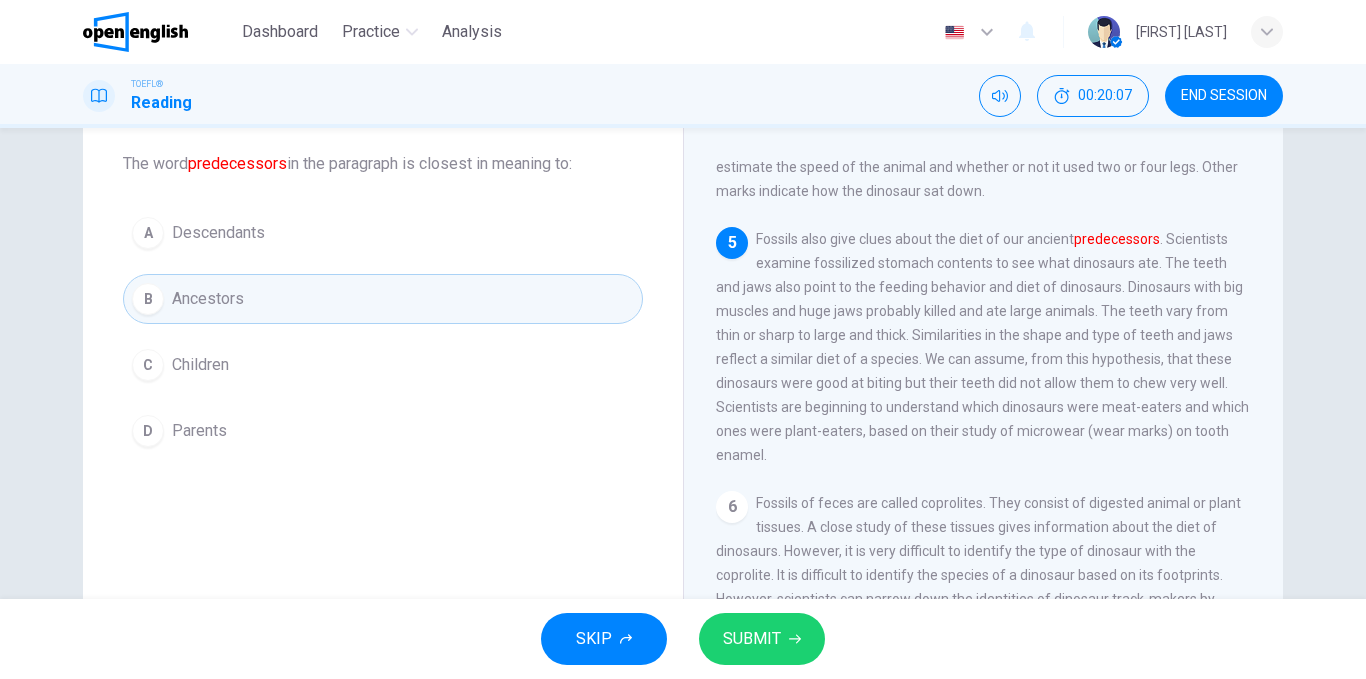 click on "SUBMIT" at bounding box center [762, 639] 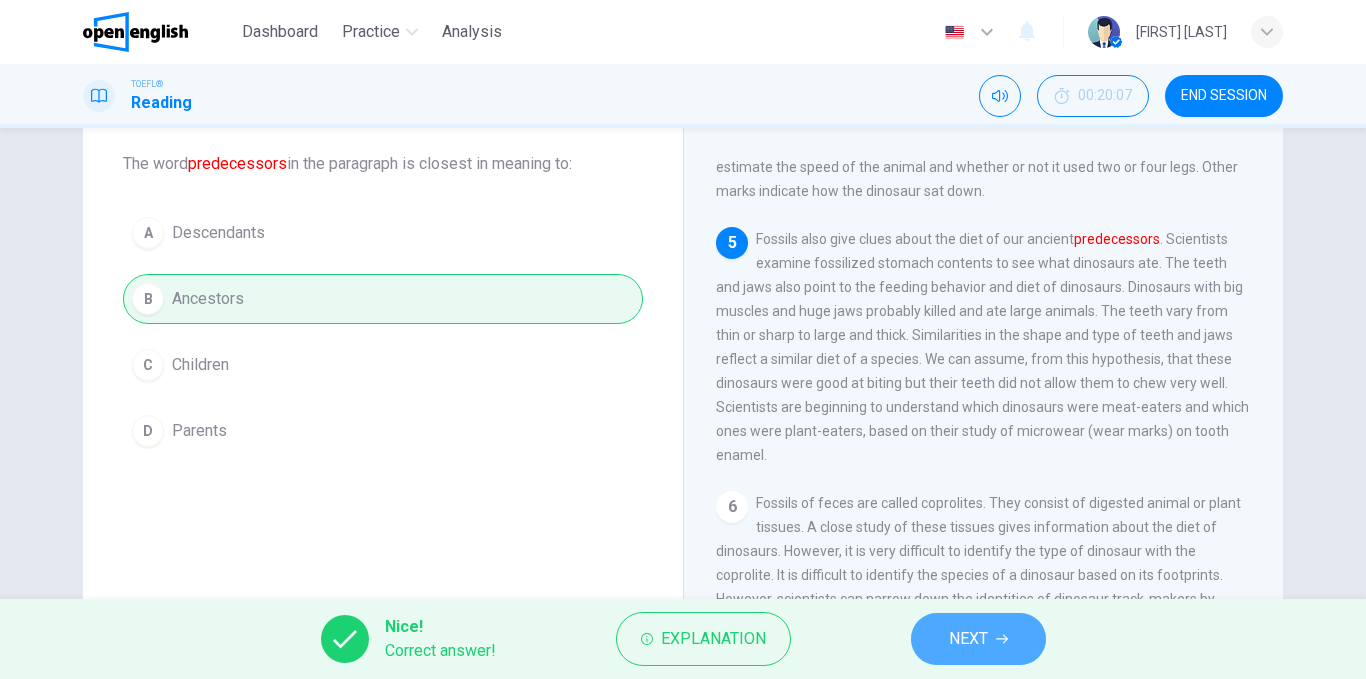 click on "NEXT" at bounding box center [978, 639] 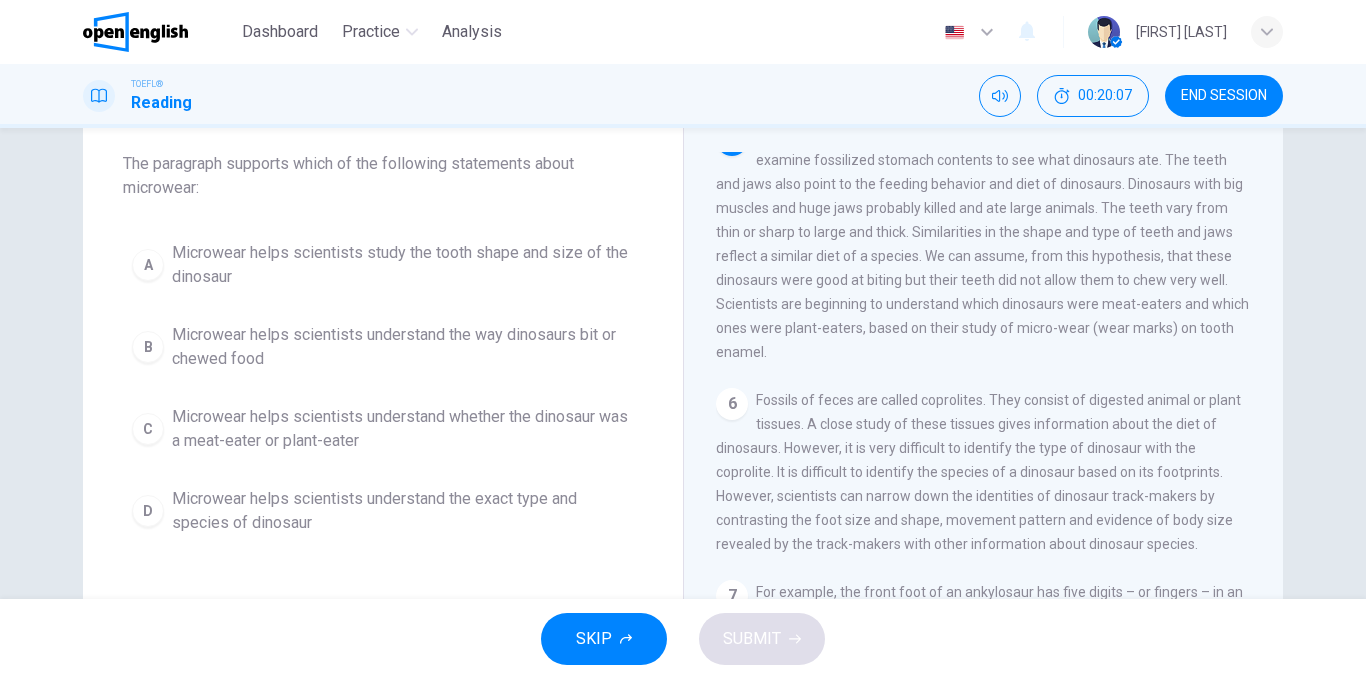 scroll, scrollTop: 746, scrollLeft: 0, axis: vertical 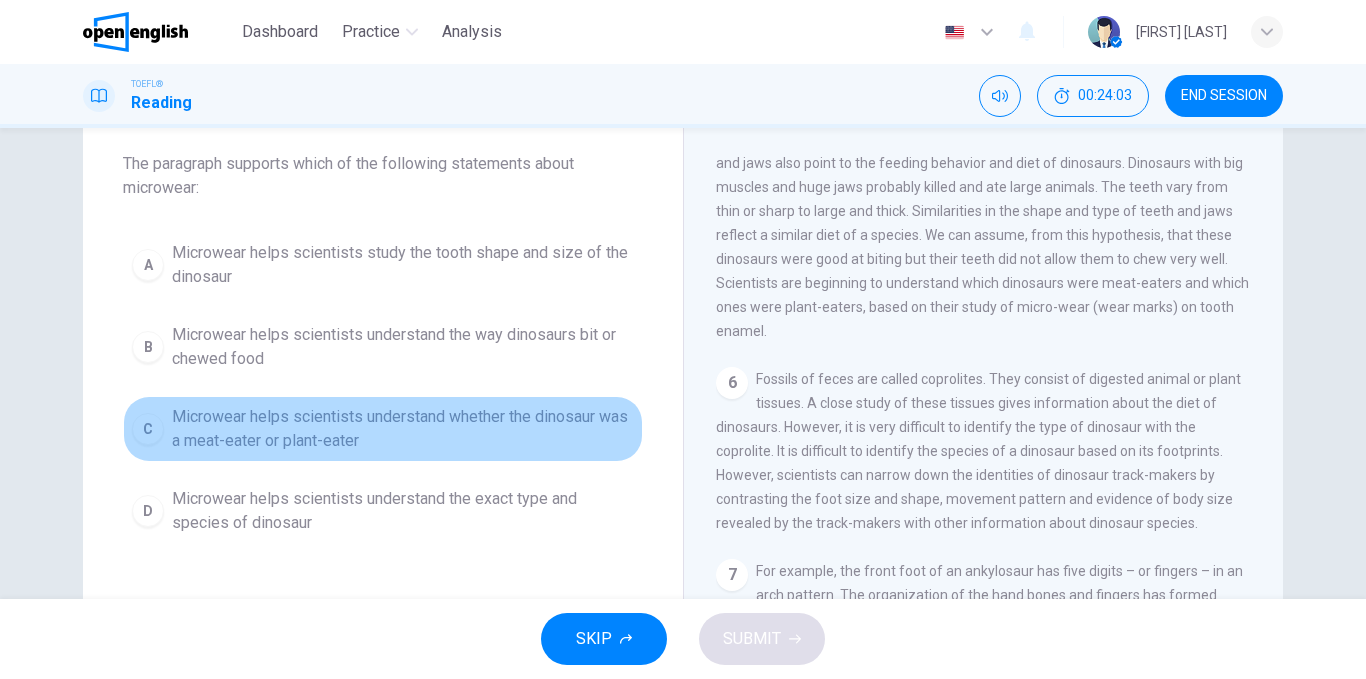 click on "Microwear helps scientists understand whether the dinosaur was a meat-eater or plant-eater" at bounding box center (403, 429) 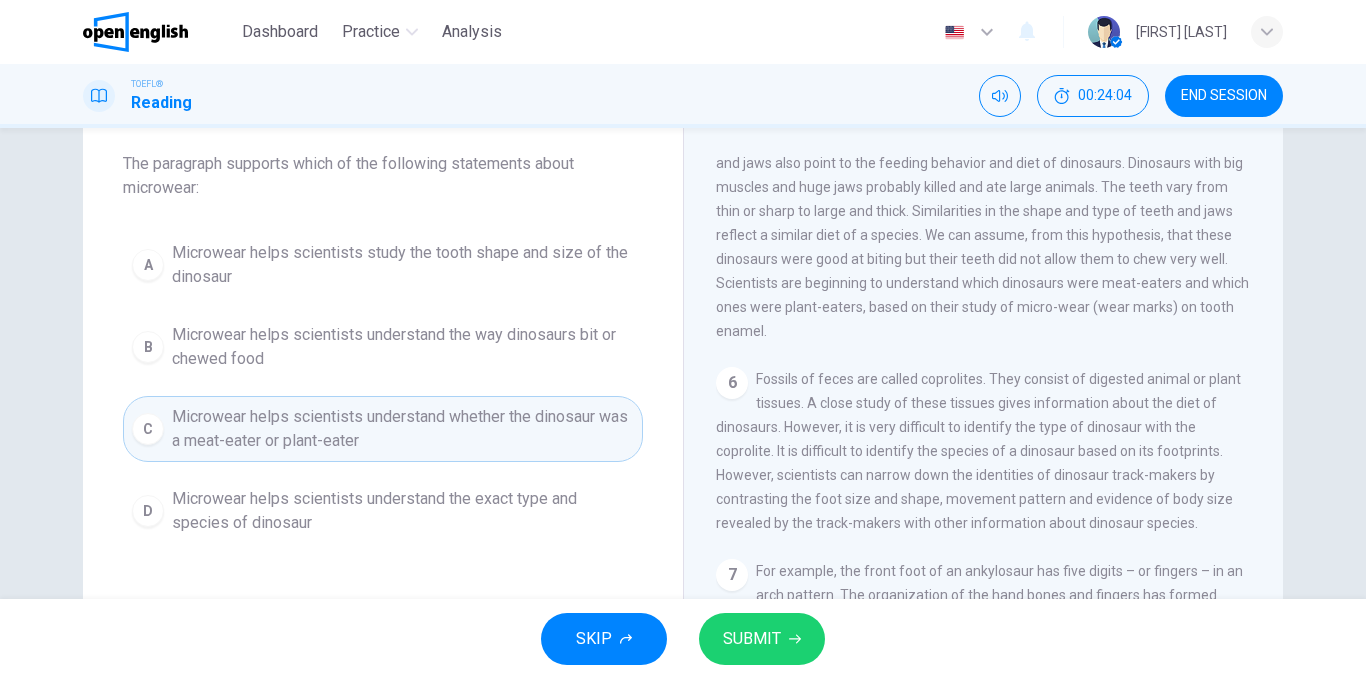 click 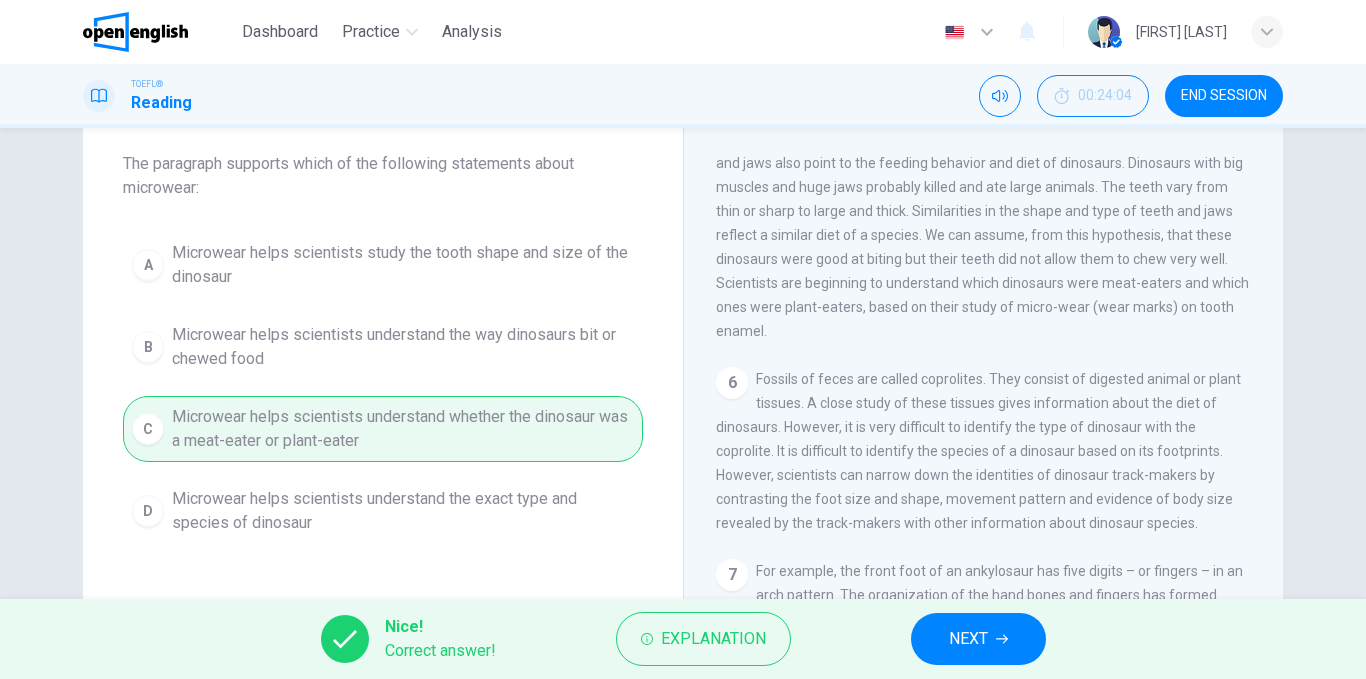 click on "NEXT" at bounding box center [968, 639] 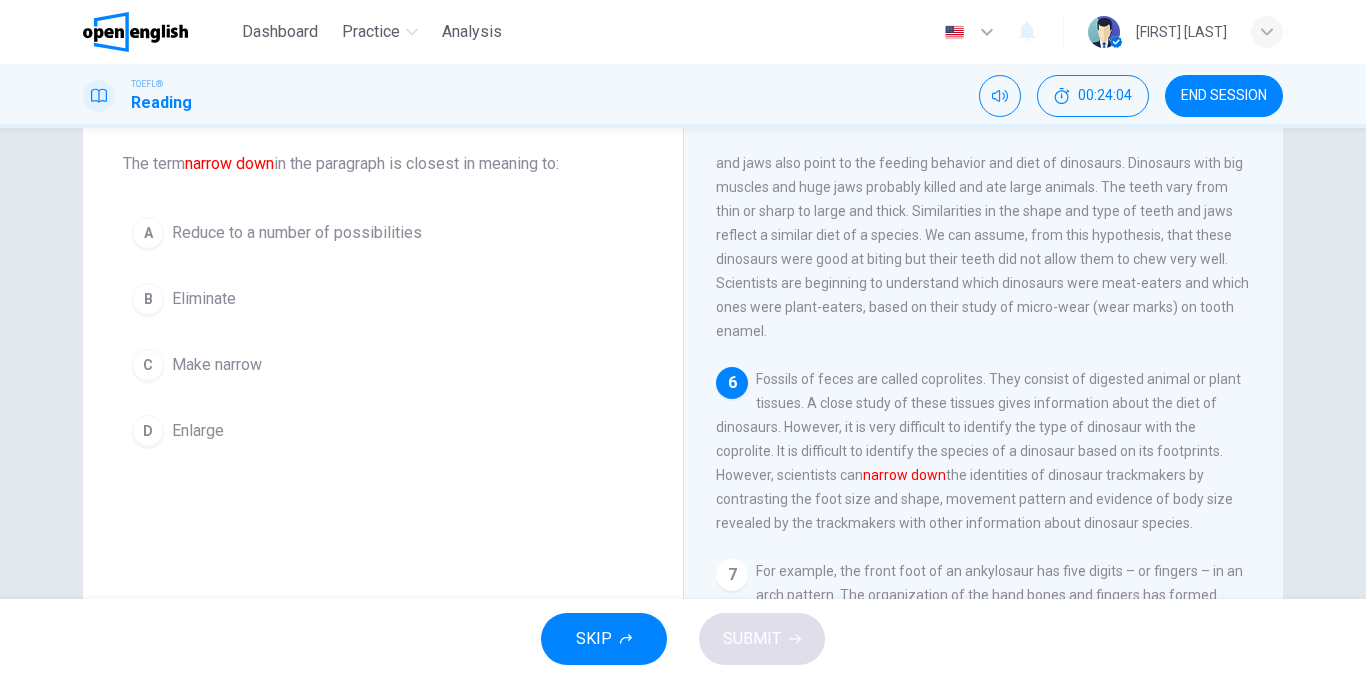 scroll, scrollTop: 818, scrollLeft: 0, axis: vertical 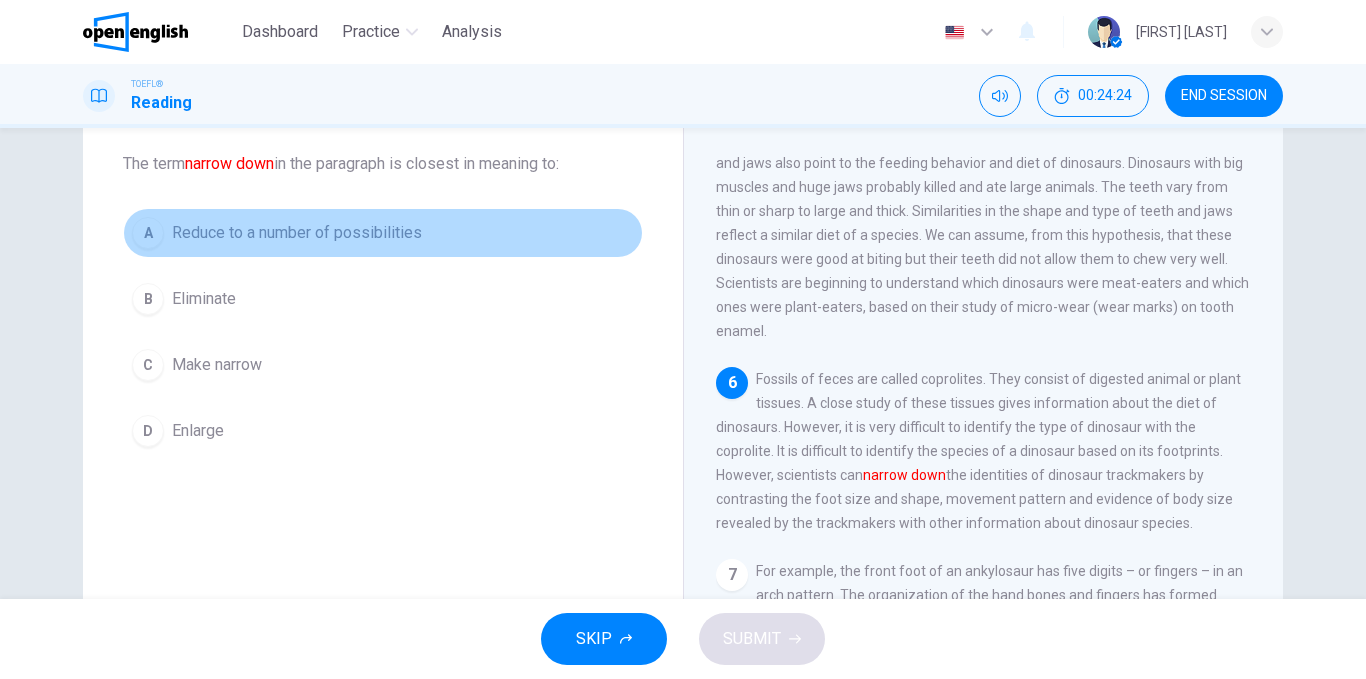 click on "Reduce to a number of possibilities" at bounding box center [297, 233] 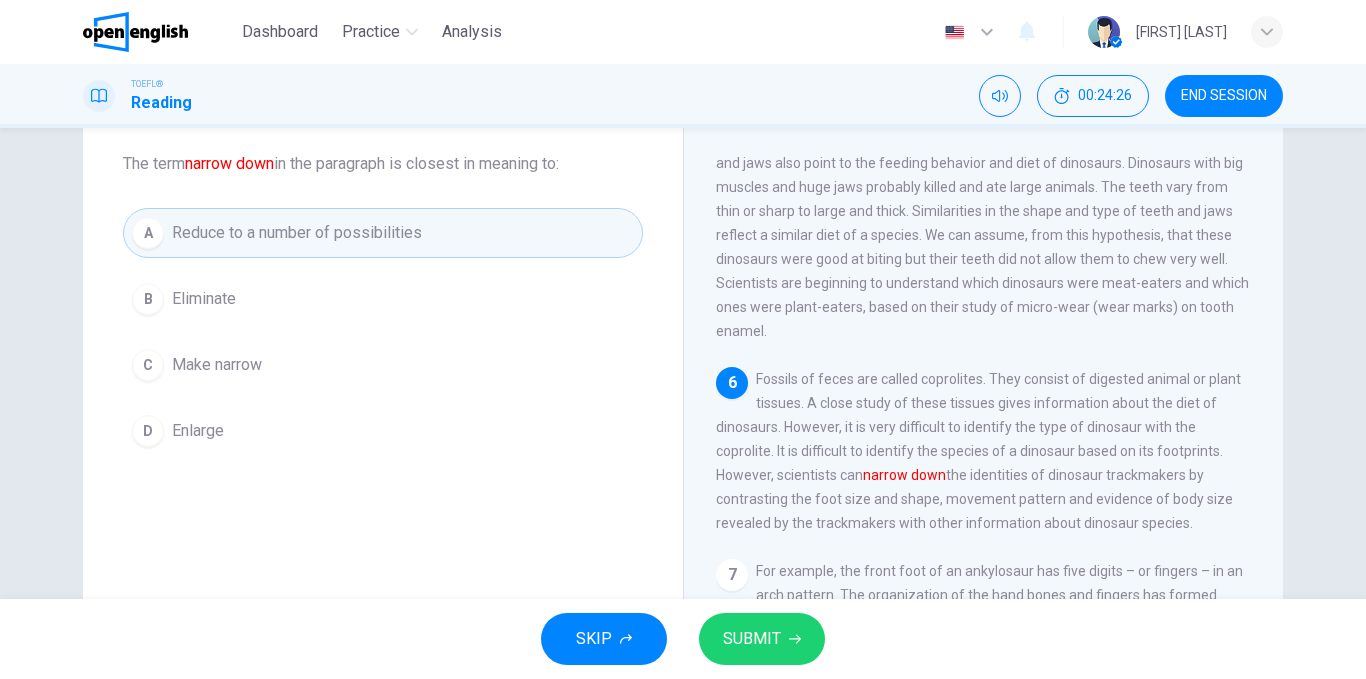 click on "SUBMIT" at bounding box center (752, 639) 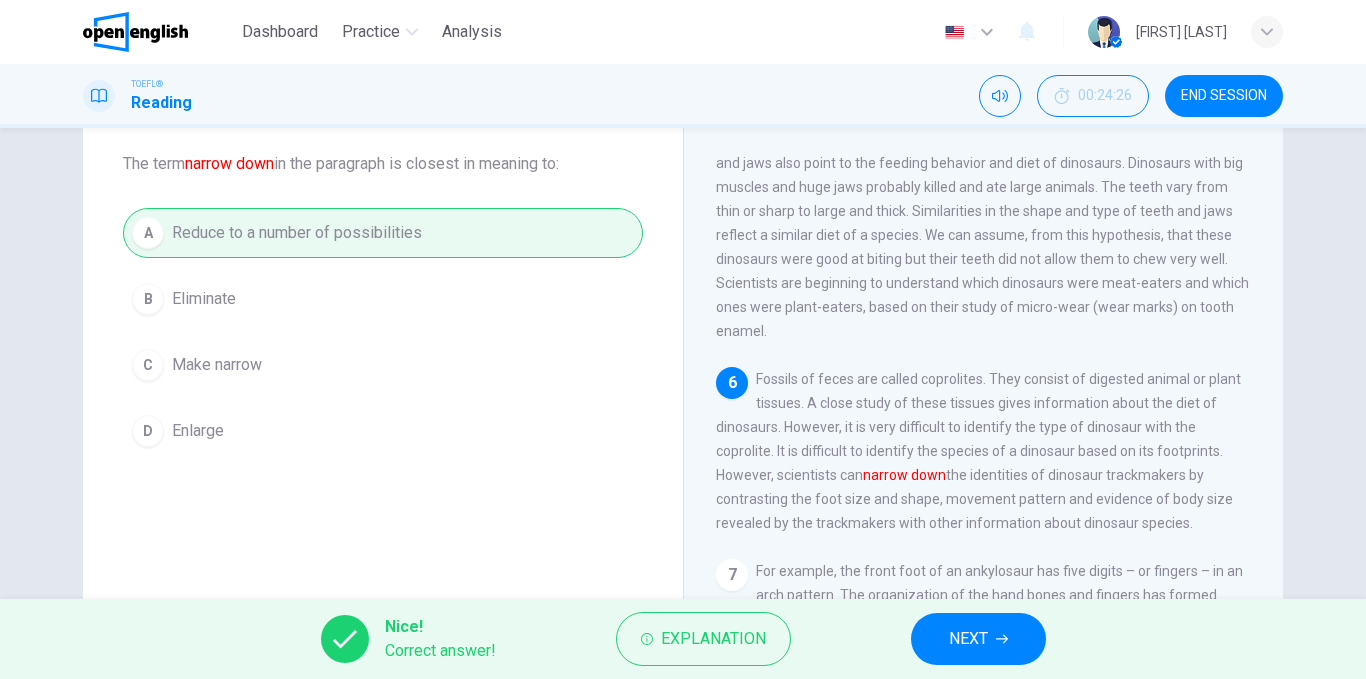 click on "NEXT" at bounding box center [978, 639] 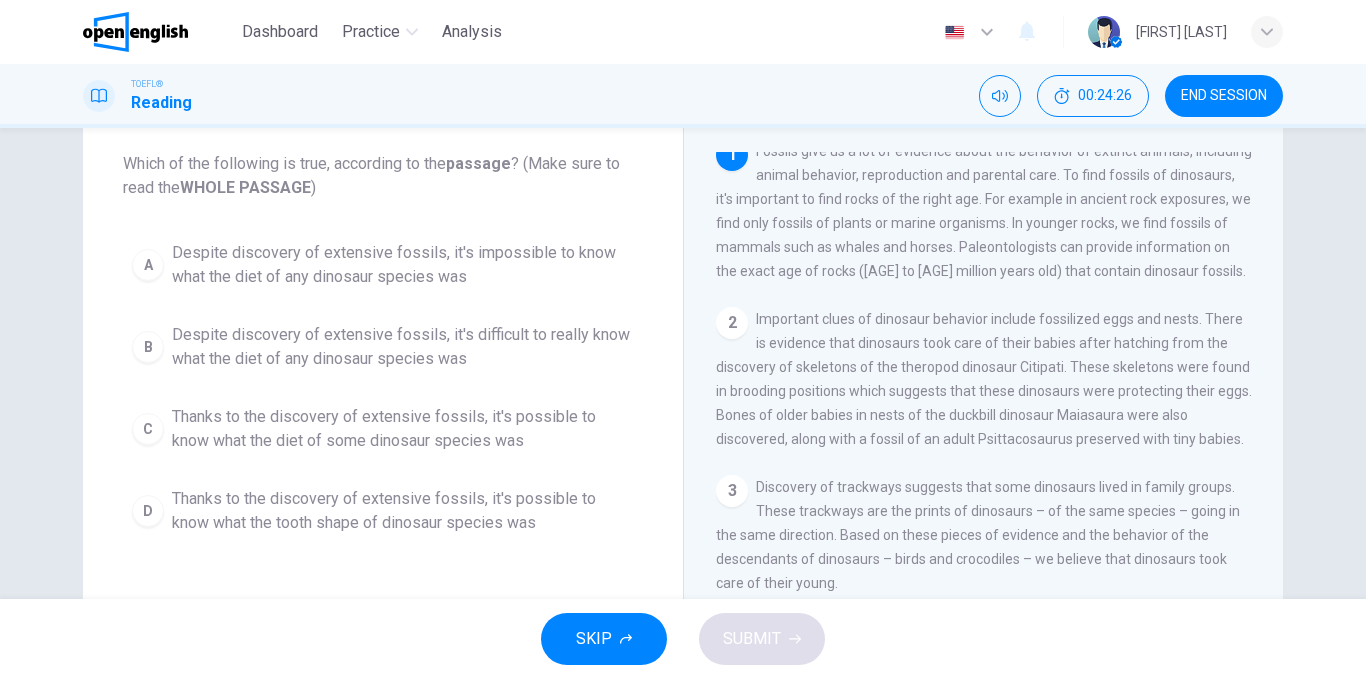 scroll, scrollTop: 0, scrollLeft: 0, axis: both 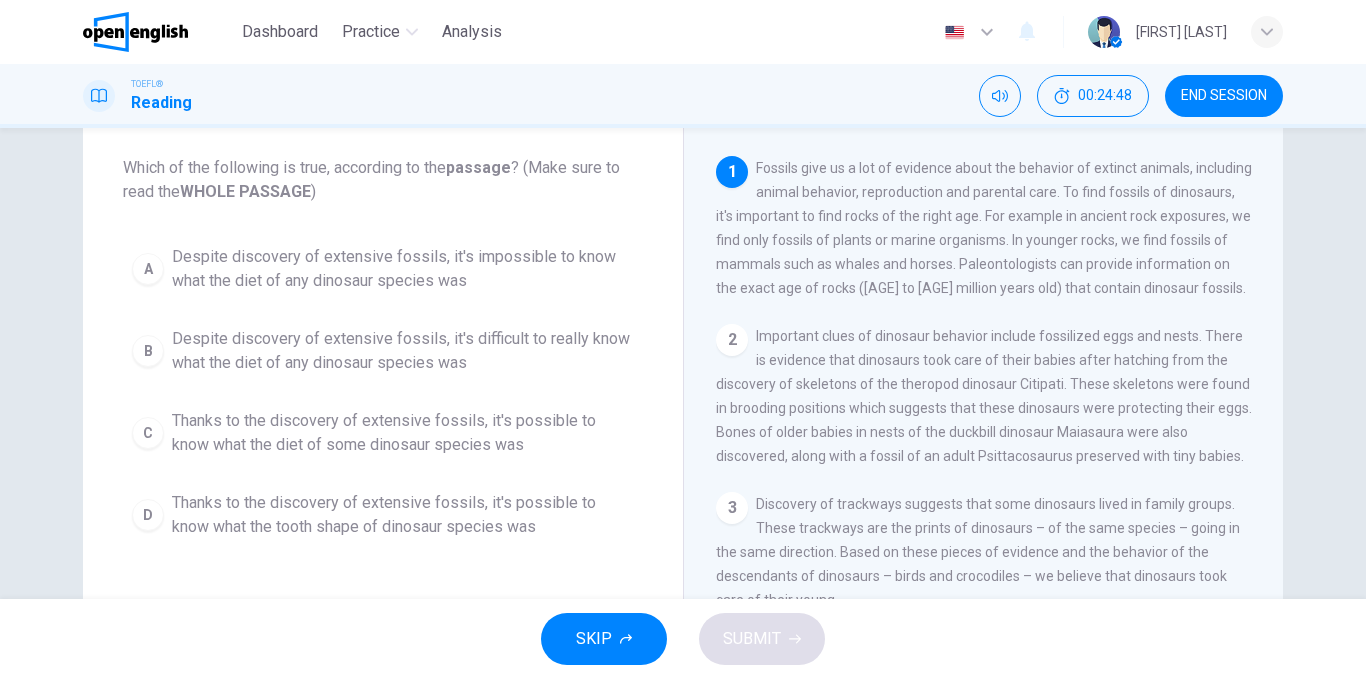 drag, startPoint x: 1110, startPoint y: 185, endPoint x: 1198, endPoint y: 194, distance: 88.45903 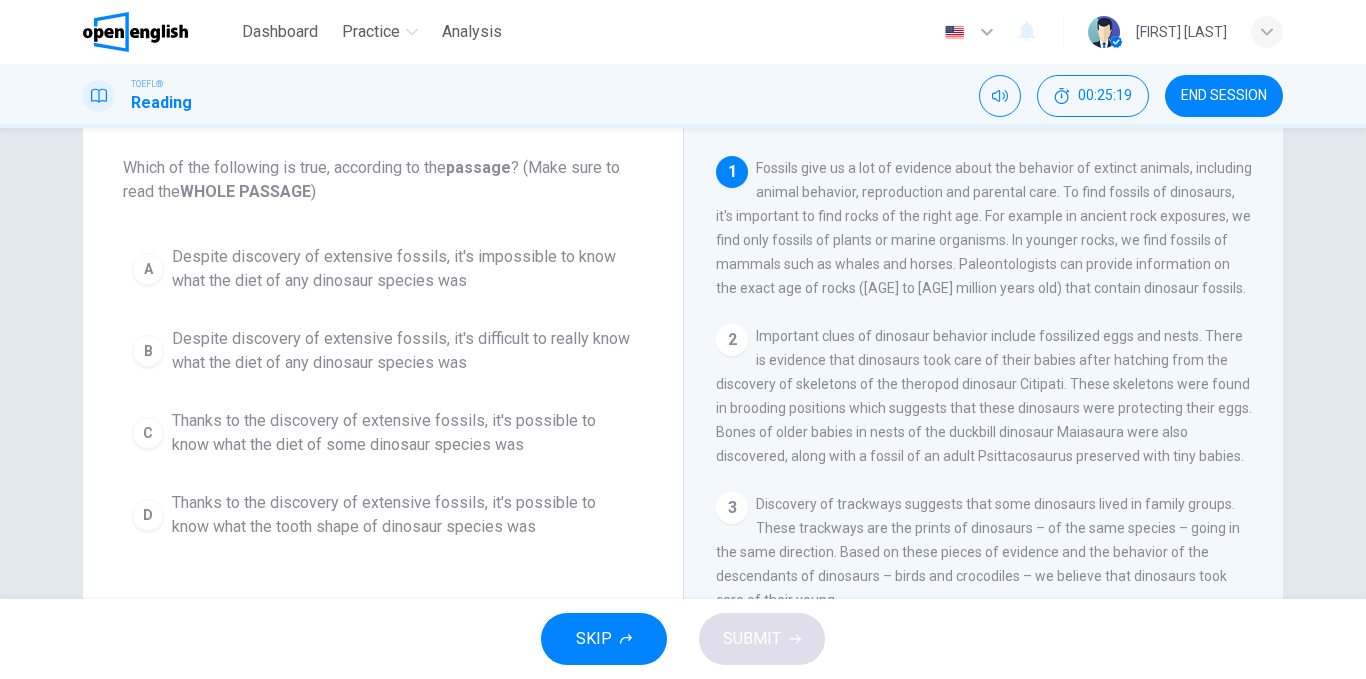 scroll, scrollTop: 200, scrollLeft: 0, axis: vertical 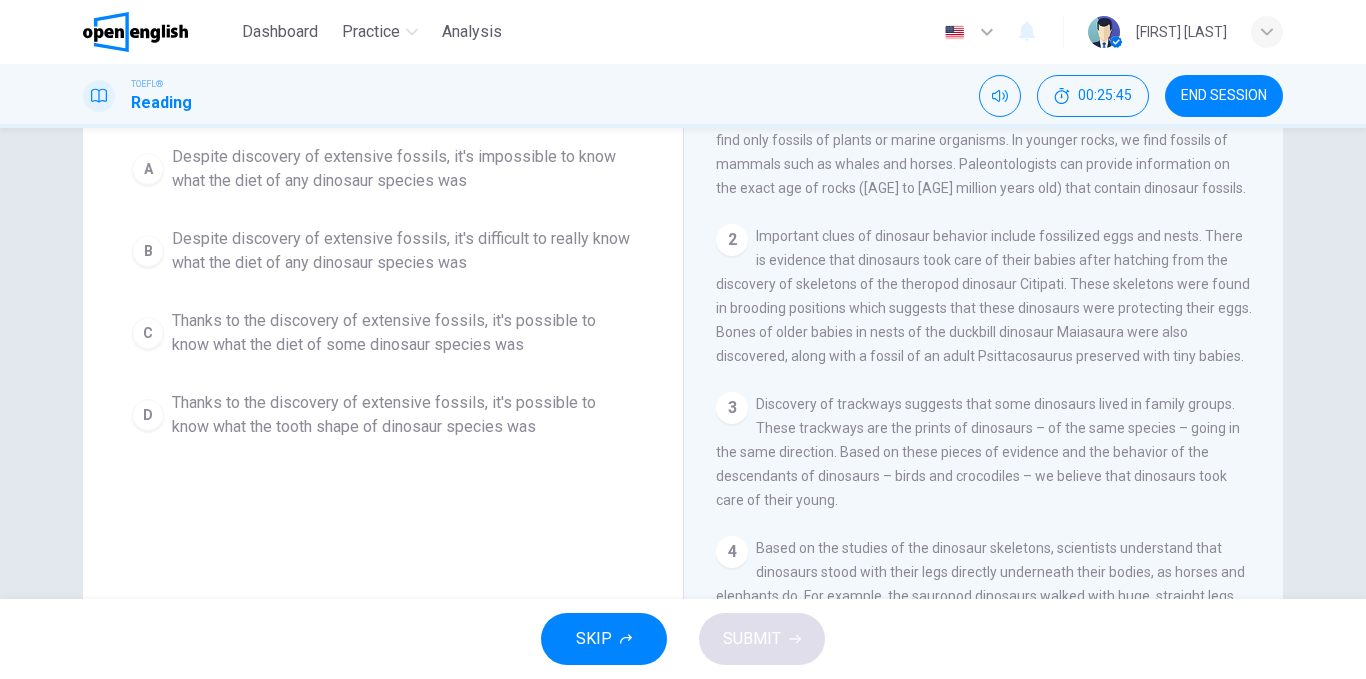 click on "Thanks to the discovery of extensive fossils, it's possible to know what the diet of some dinosaur species was" at bounding box center [403, 333] 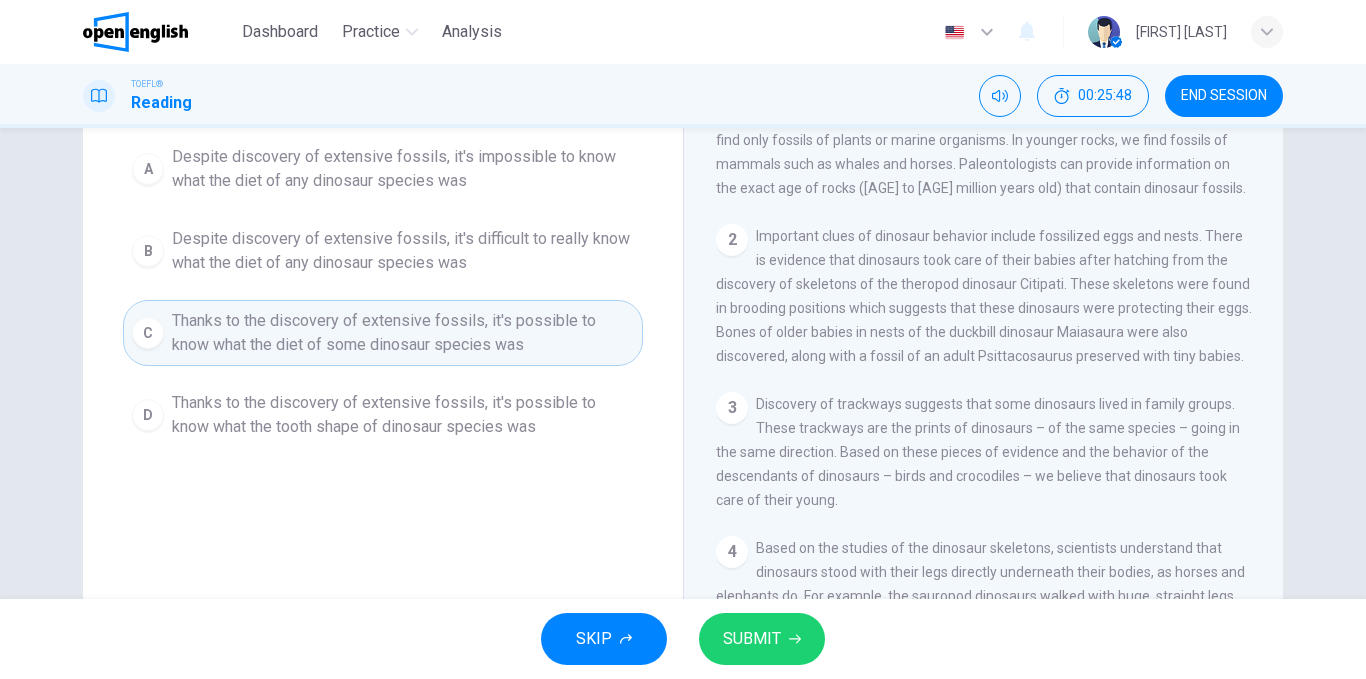 click on "SUBMIT" at bounding box center [762, 639] 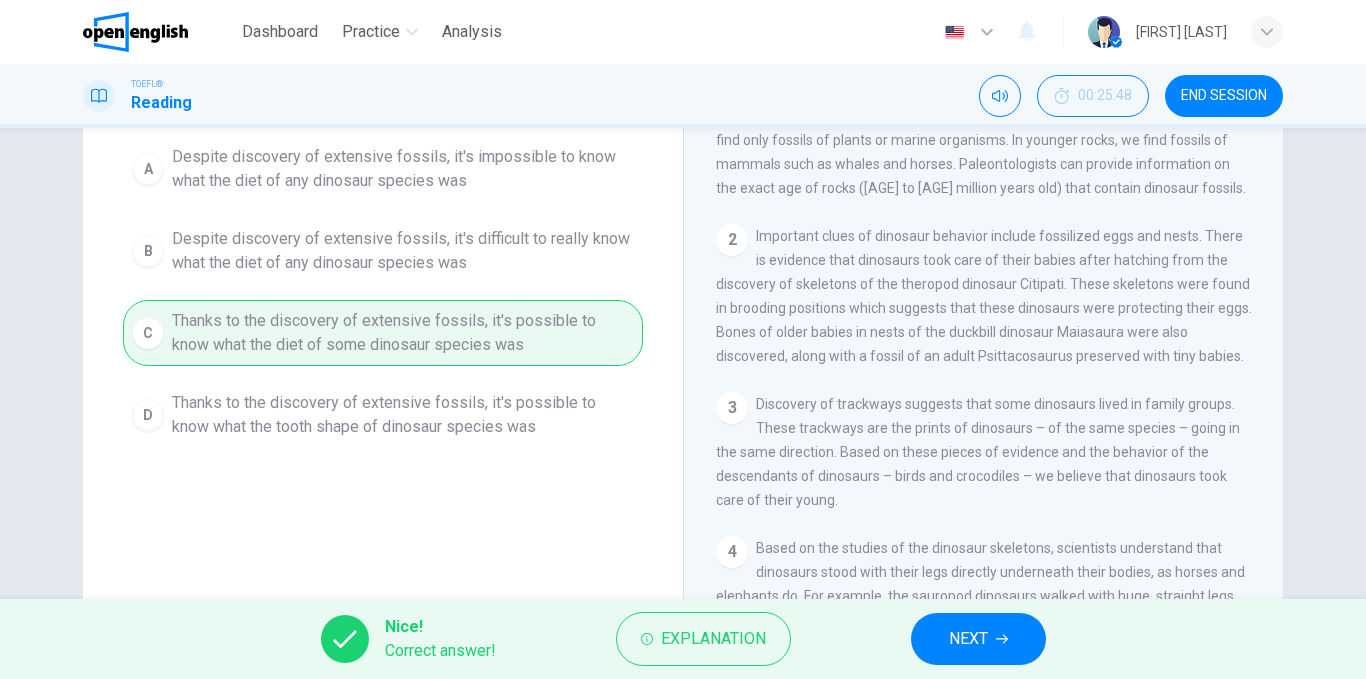 click on "NEXT" at bounding box center (978, 639) 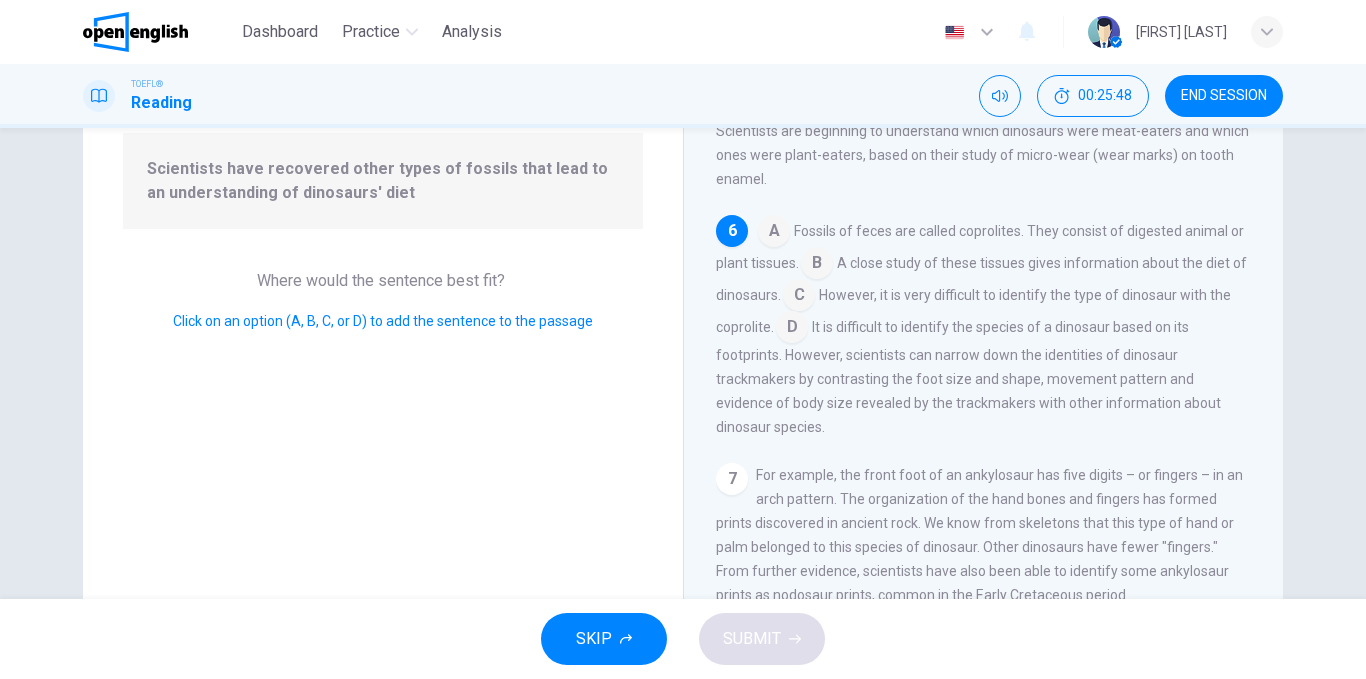 scroll, scrollTop: 867, scrollLeft: 0, axis: vertical 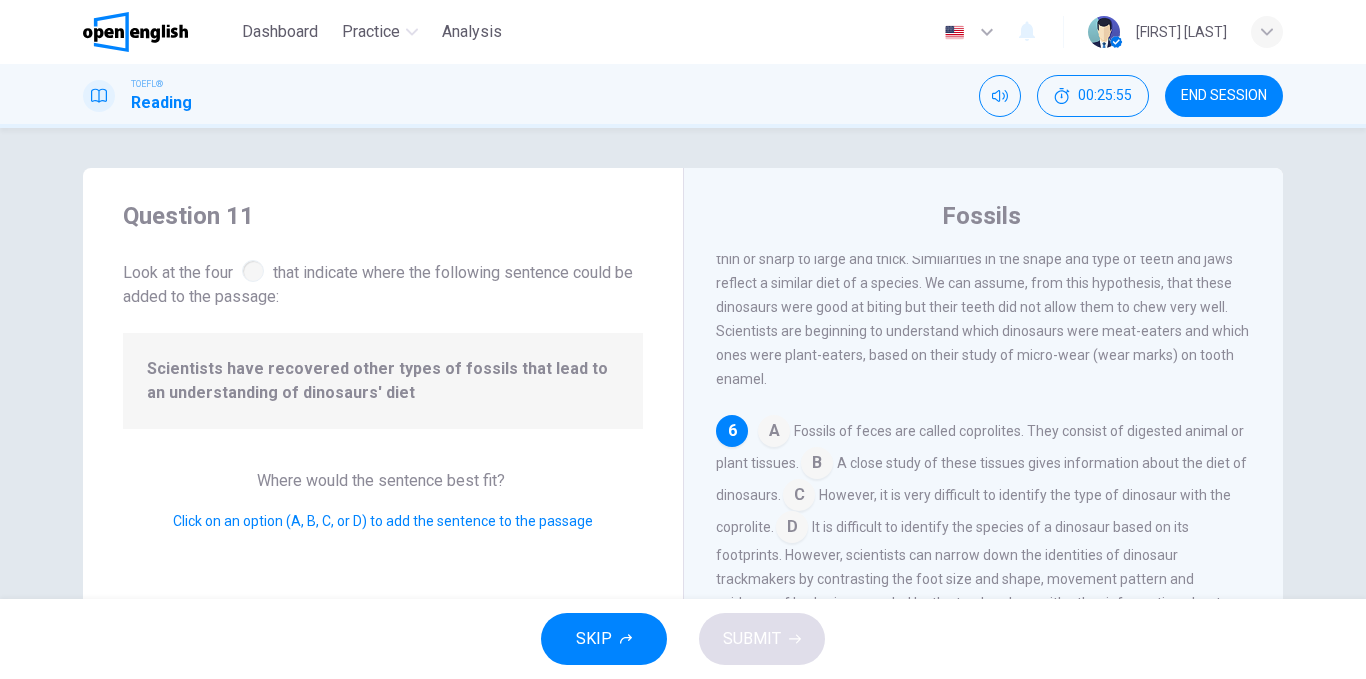 click at bounding box center (253, 271) 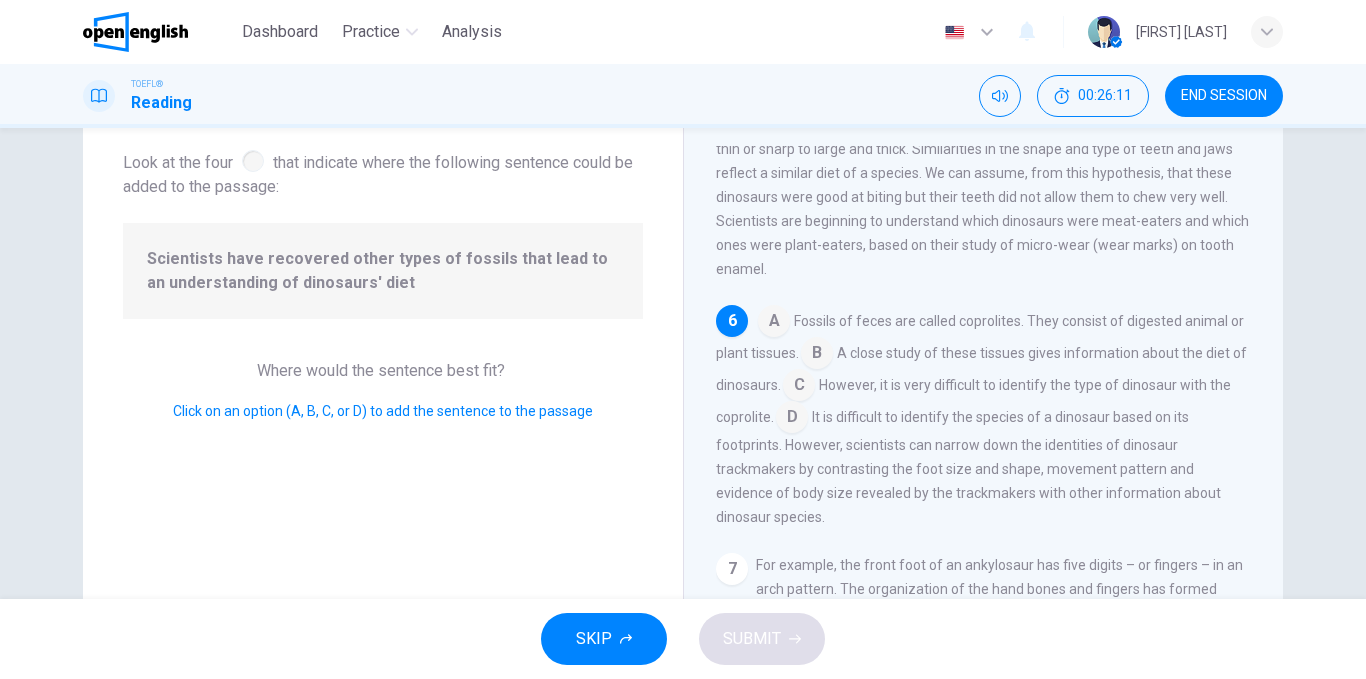scroll, scrollTop: 100, scrollLeft: 0, axis: vertical 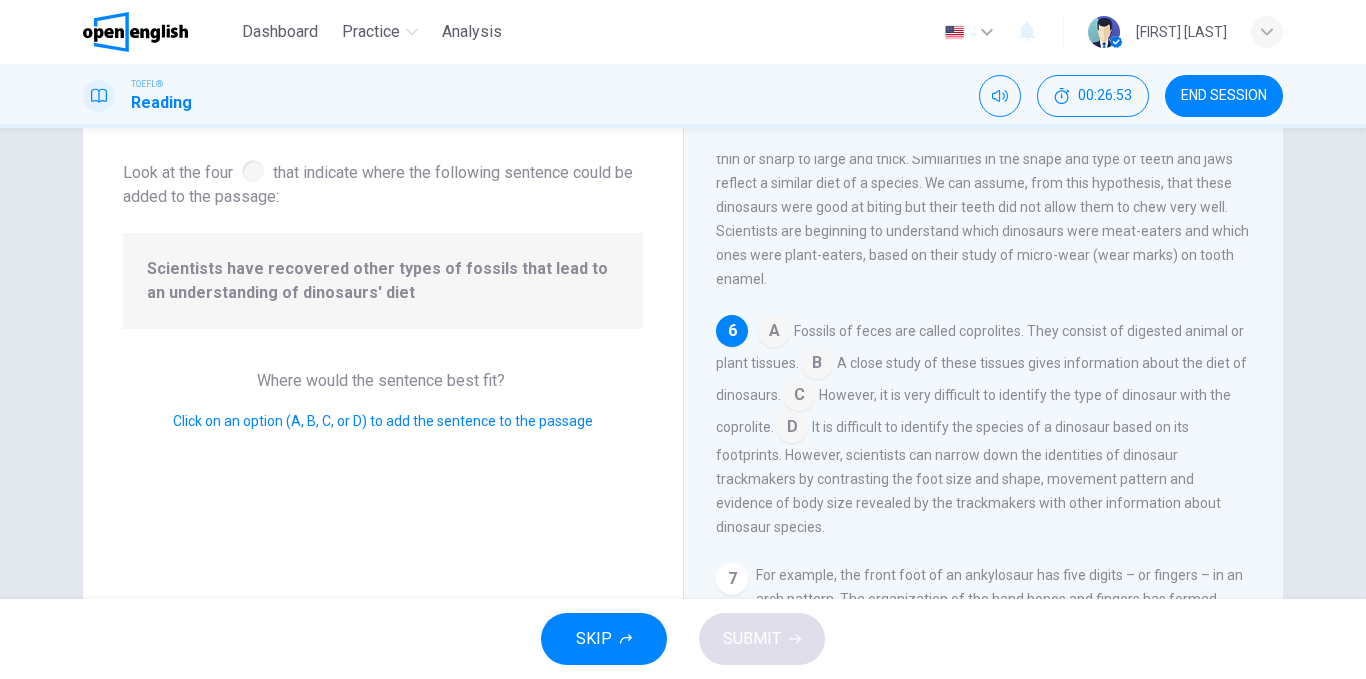 click at bounding box center (774, 333) 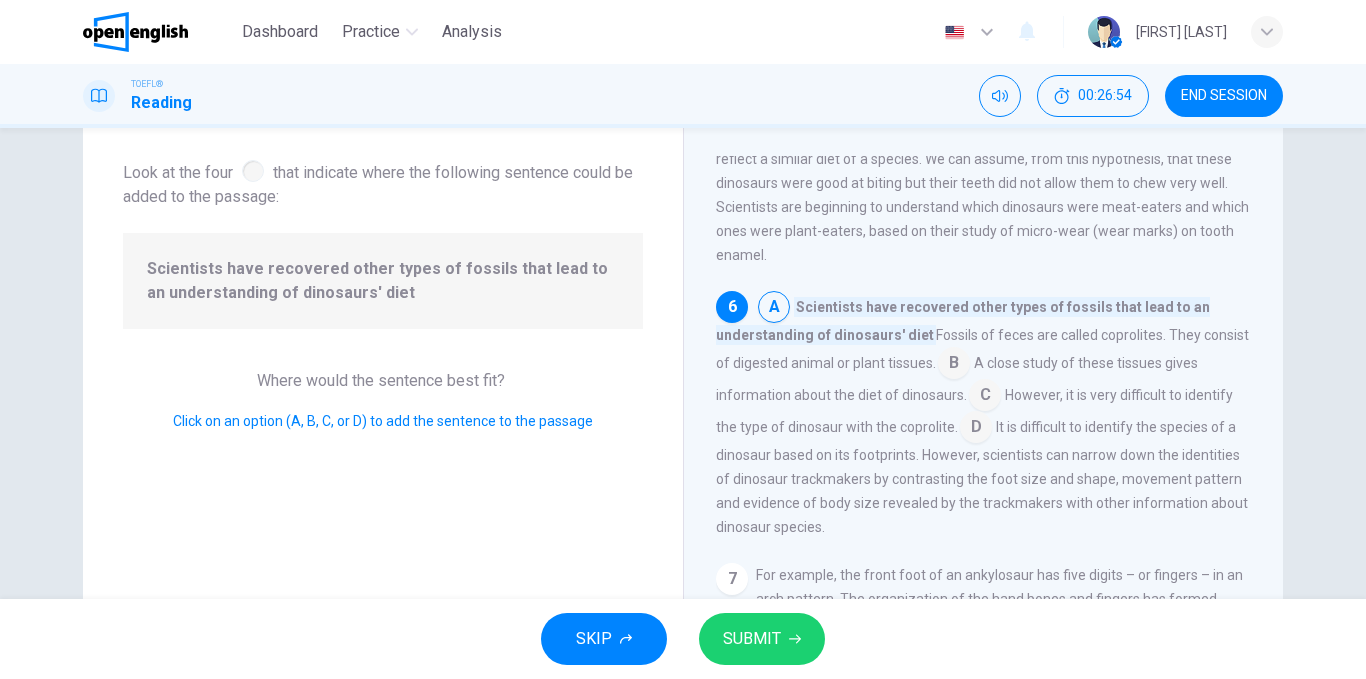 click on "SKIP SUBMIT" at bounding box center [683, 639] 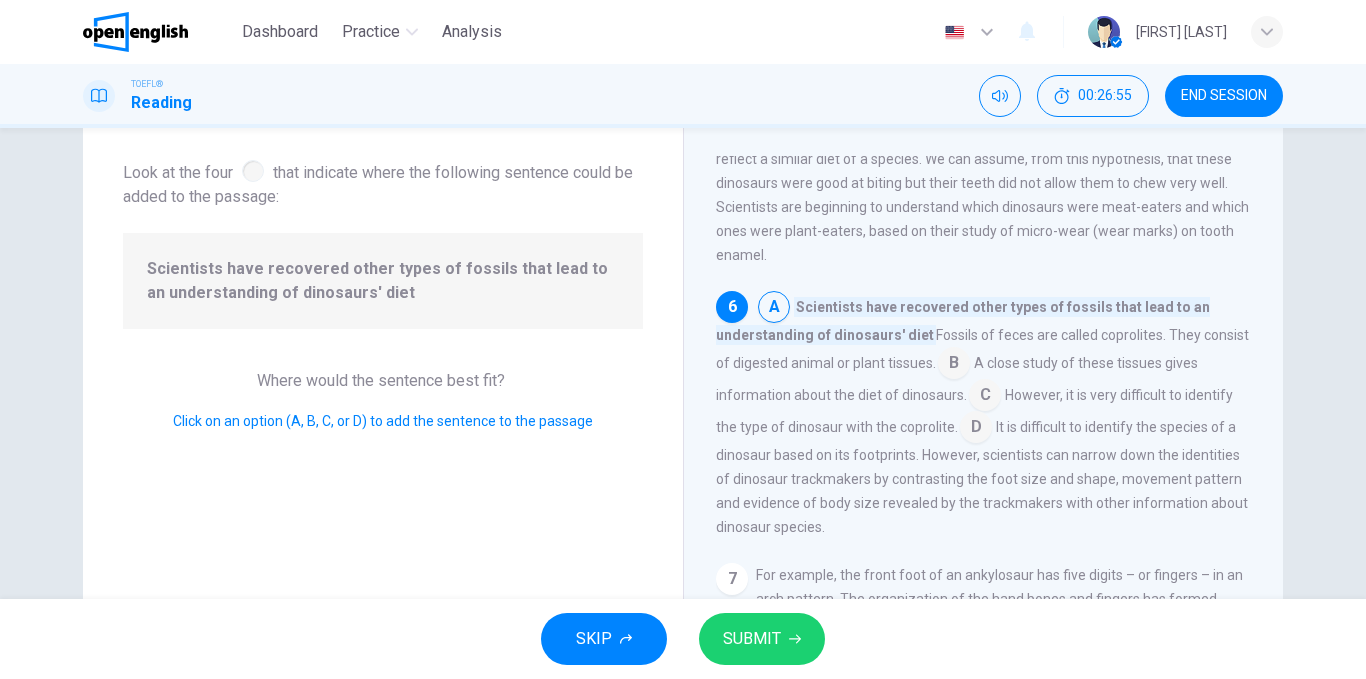 click on "SUBMIT" at bounding box center [762, 639] 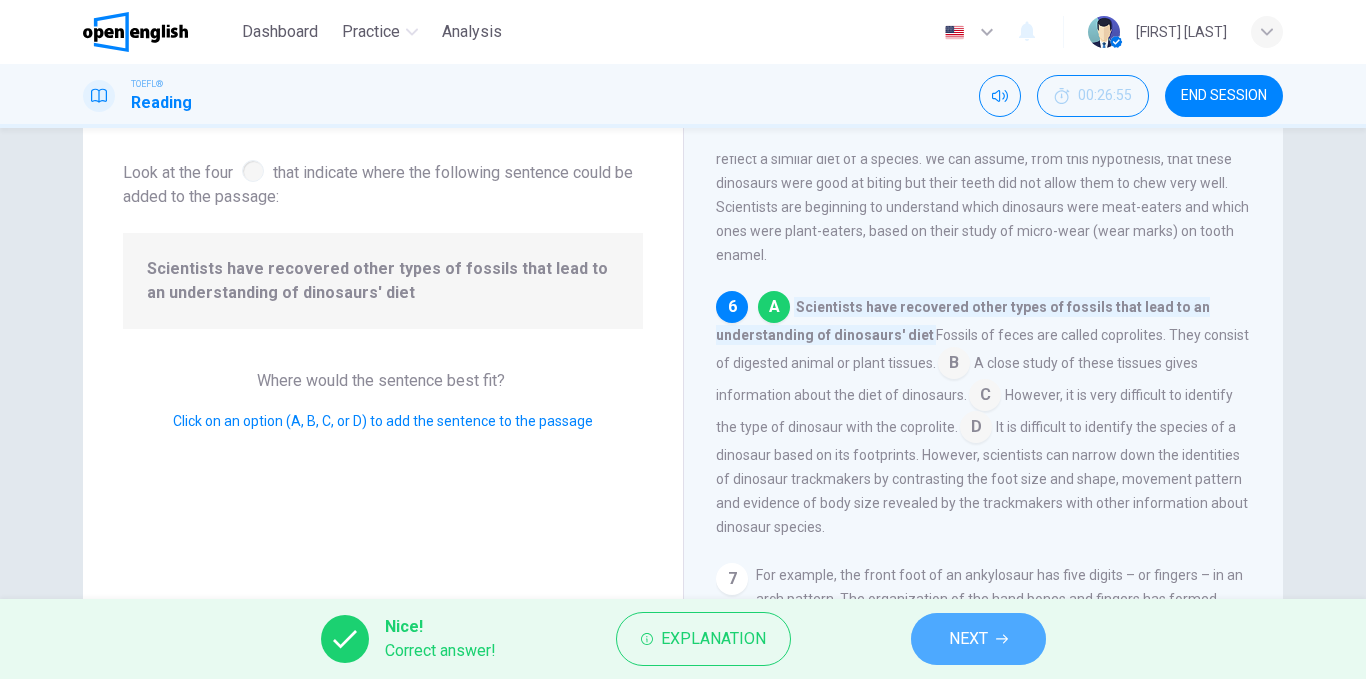 click on "NEXT" at bounding box center (978, 639) 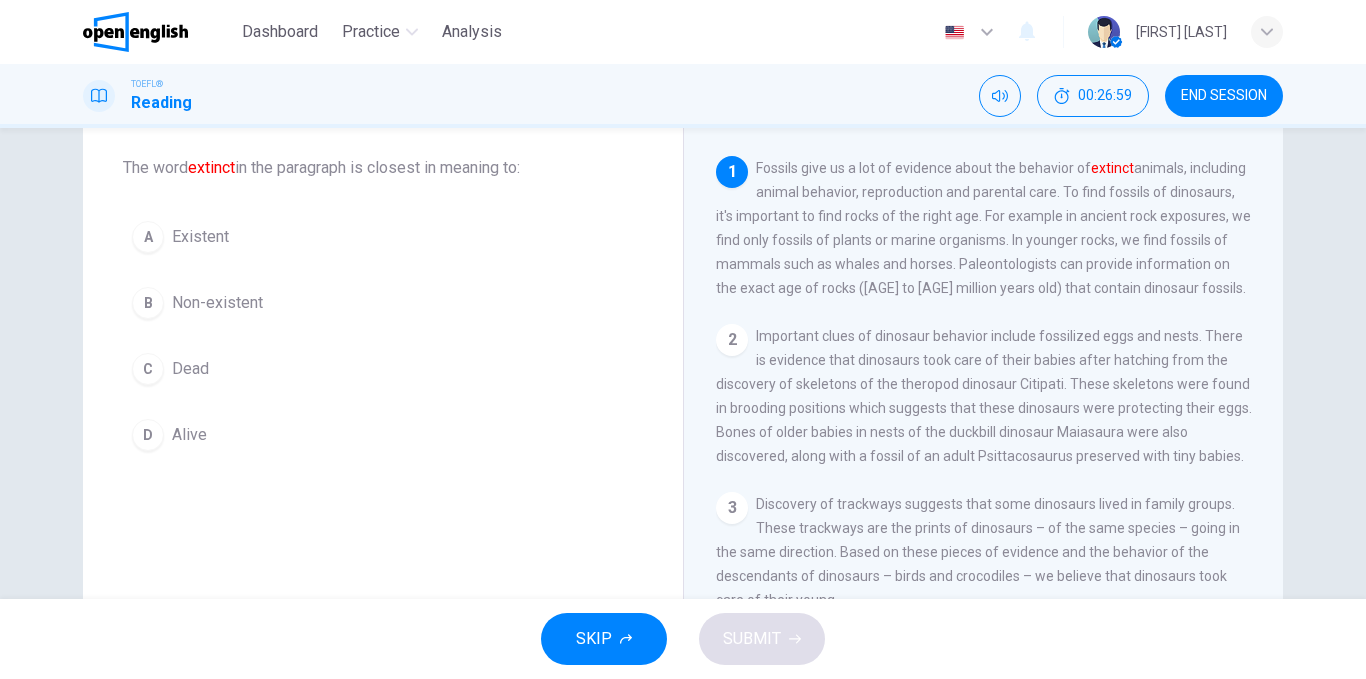 click on "Non-existent" at bounding box center (217, 303) 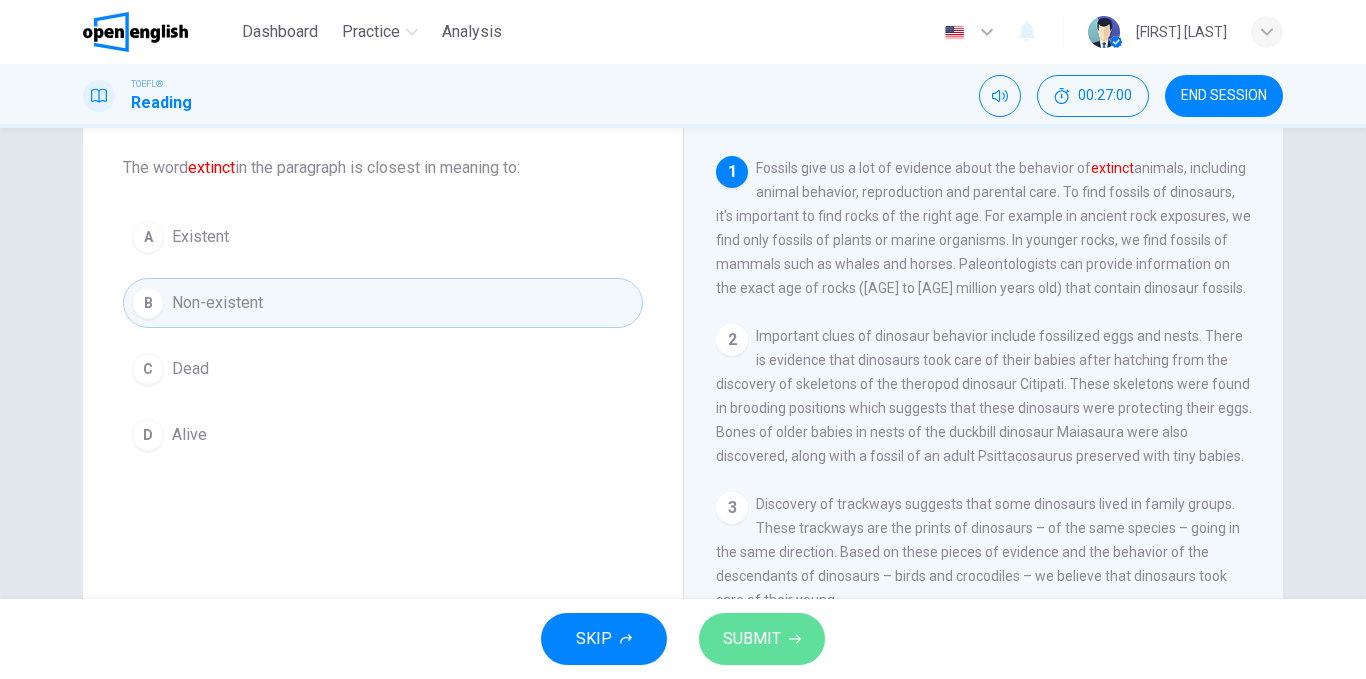 click on "SUBMIT" at bounding box center [762, 639] 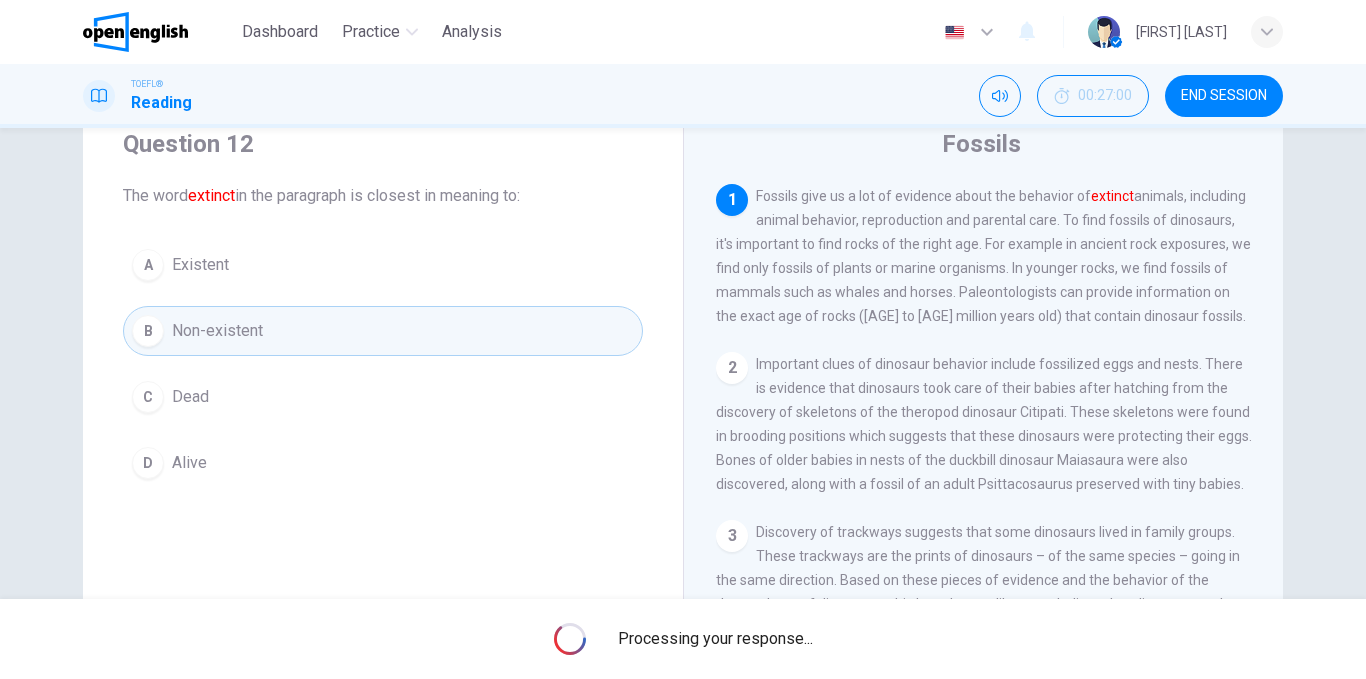 scroll, scrollTop: 100, scrollLeft: 0, axis: vertical 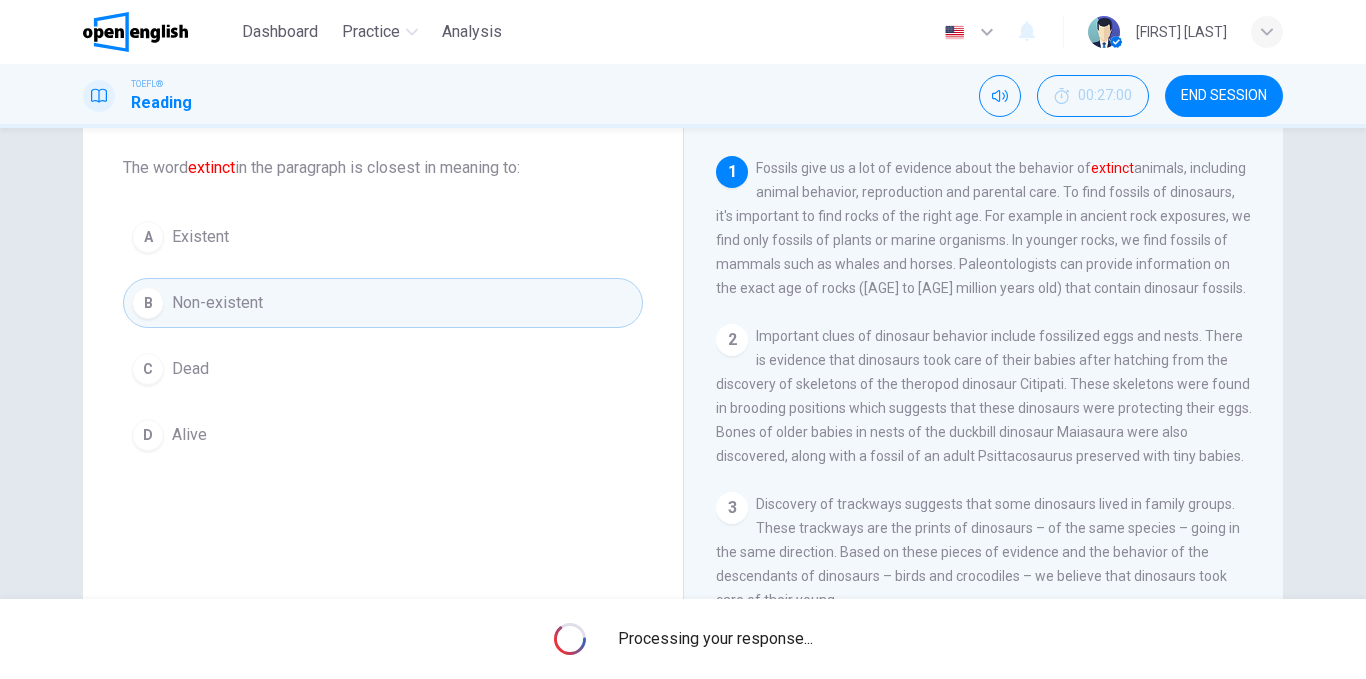 click on "1 Fossils give us a lot of evidence about the behavior of extinct animals, including animal behavior, reproduction and parental care.  To find fossils of dinosaurs, it's important to find rocks of the right age. For example in ancient rock exposures, we find only fossils of plants or marine organisms. In younger rocks, we find fossils of mammals such as whales and horses. Paleontologists can provide information on the exact age of rocks ([AGE] to [AGE] million years old) that contain dinosaur fossils. 2 Important clues of dinosaur behavior include fossilized eggs and nests. There is evidence that dinosaurs took care of their babies after hatching from the discovery of skeletons of the theropod dinosaur Citipati. These skeletons were found in brooding positions which suggests that these dinosaurs were protecting their eggs. Bones of older babies in nests of the duckbill dinosaur Maiasaura were also discovered, along with a fossil of an adult Psittacosaurus preserved with tiny babies. 3 4 5 6 7" at bounding box center (997, 443) 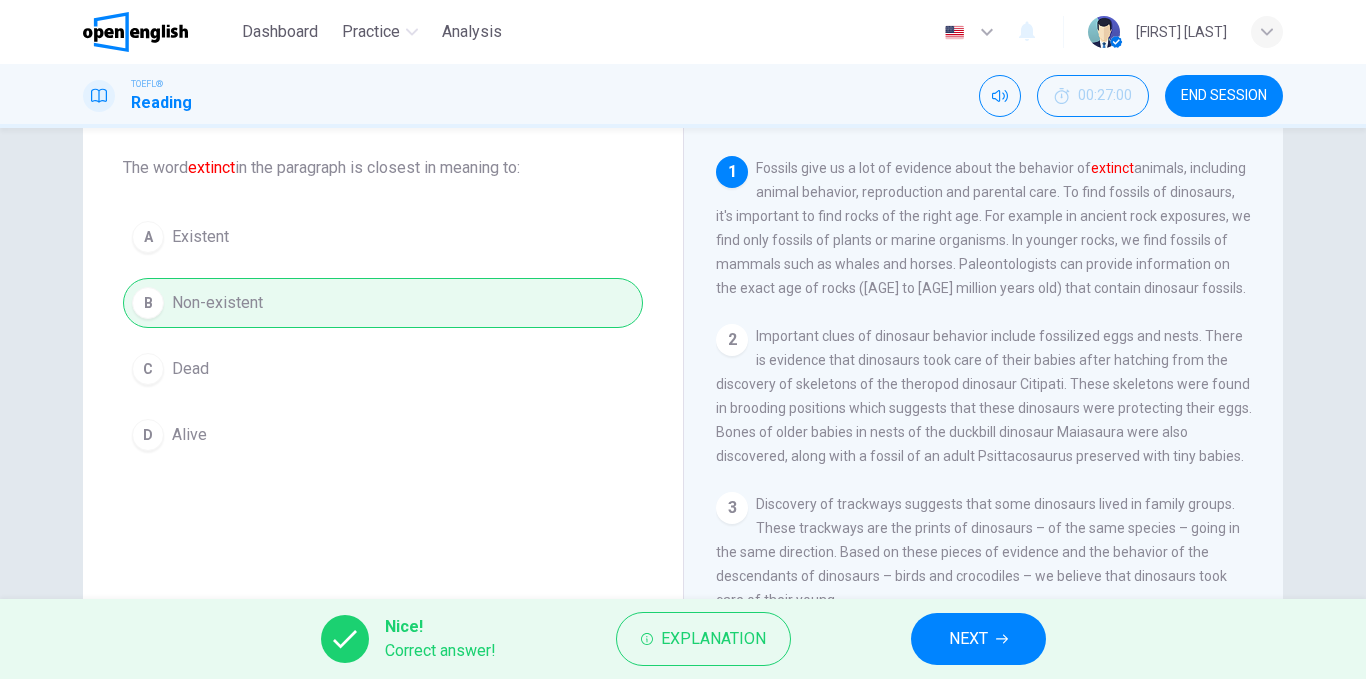 click on "NEXT" at bounding box center [968, 639] 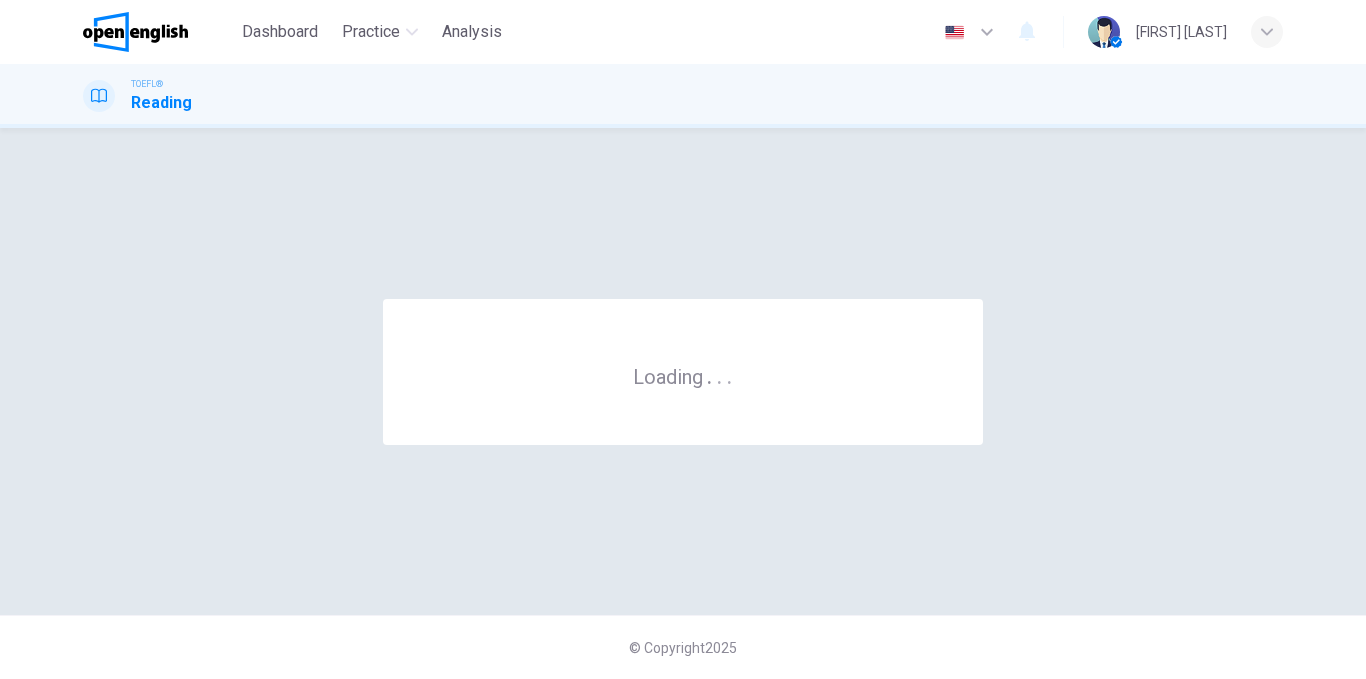 scroll, scrollTop: 0, scrollLeft: 0, axis: both 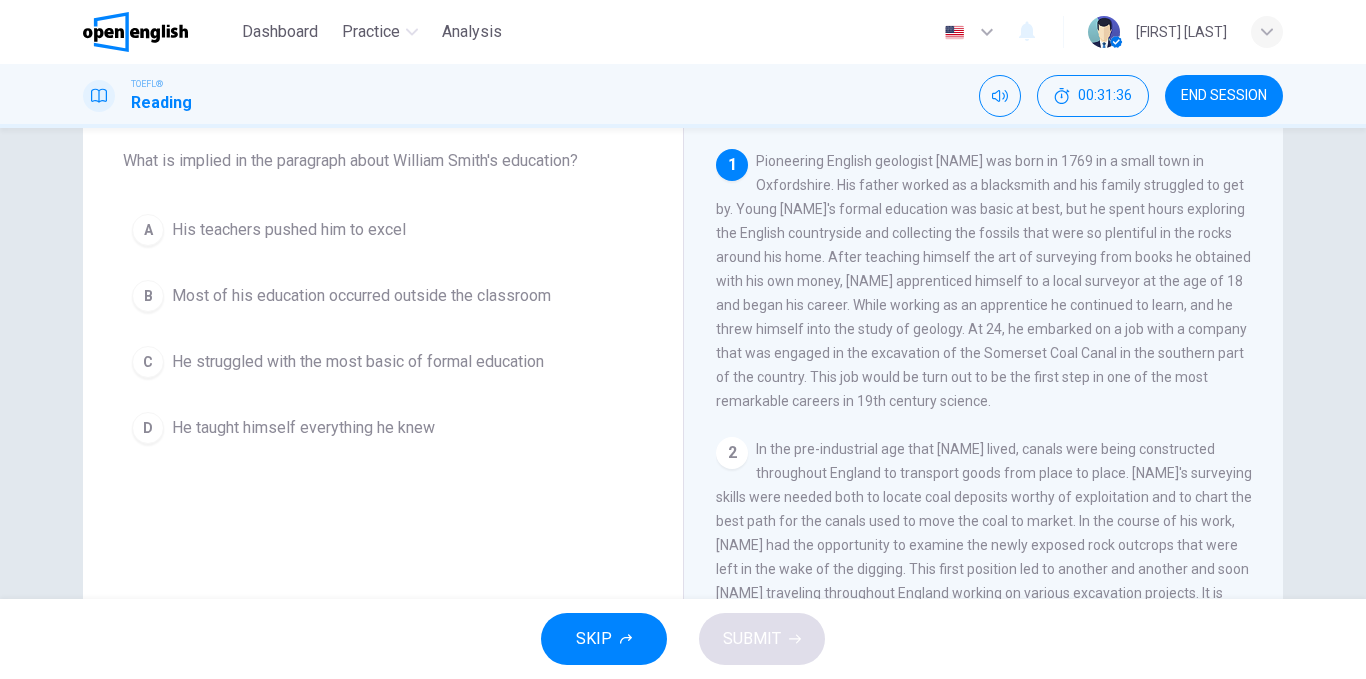 click on "Most of his education occurred outside the classroom" at bounding box center (361, 296) 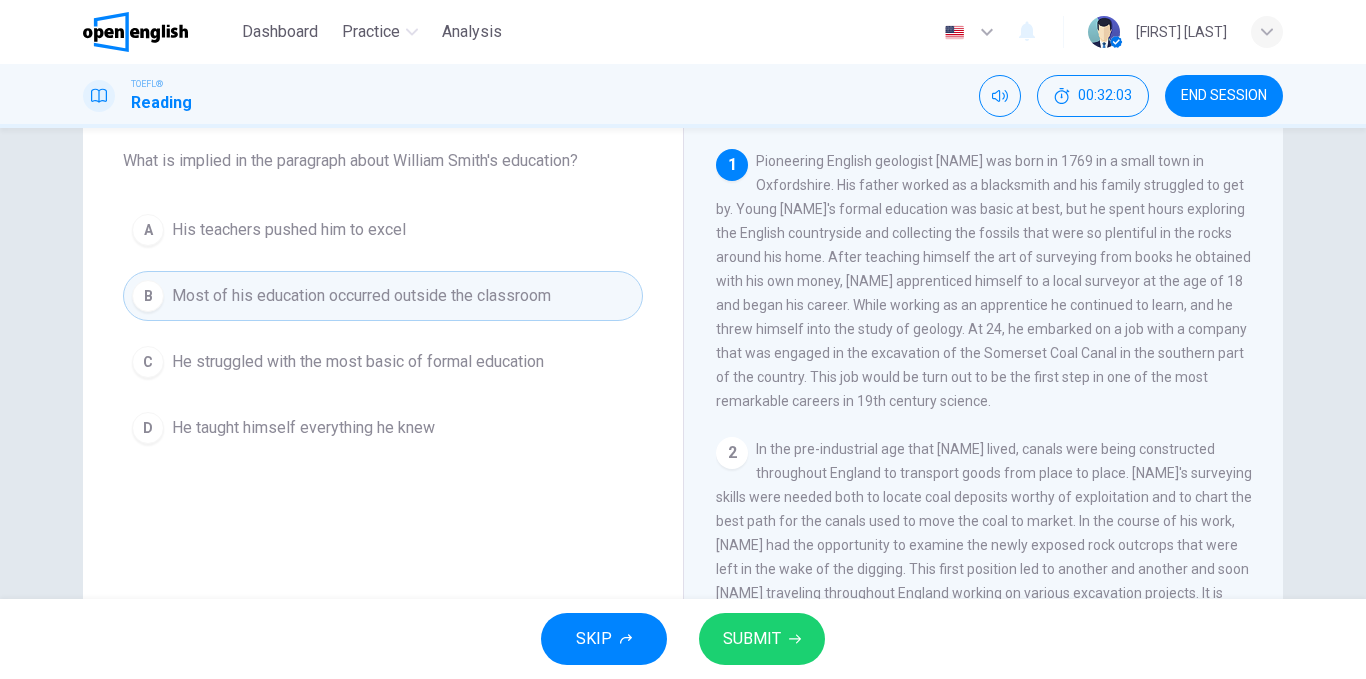 click on "SUBMIT" at bounding box center (762, 639) 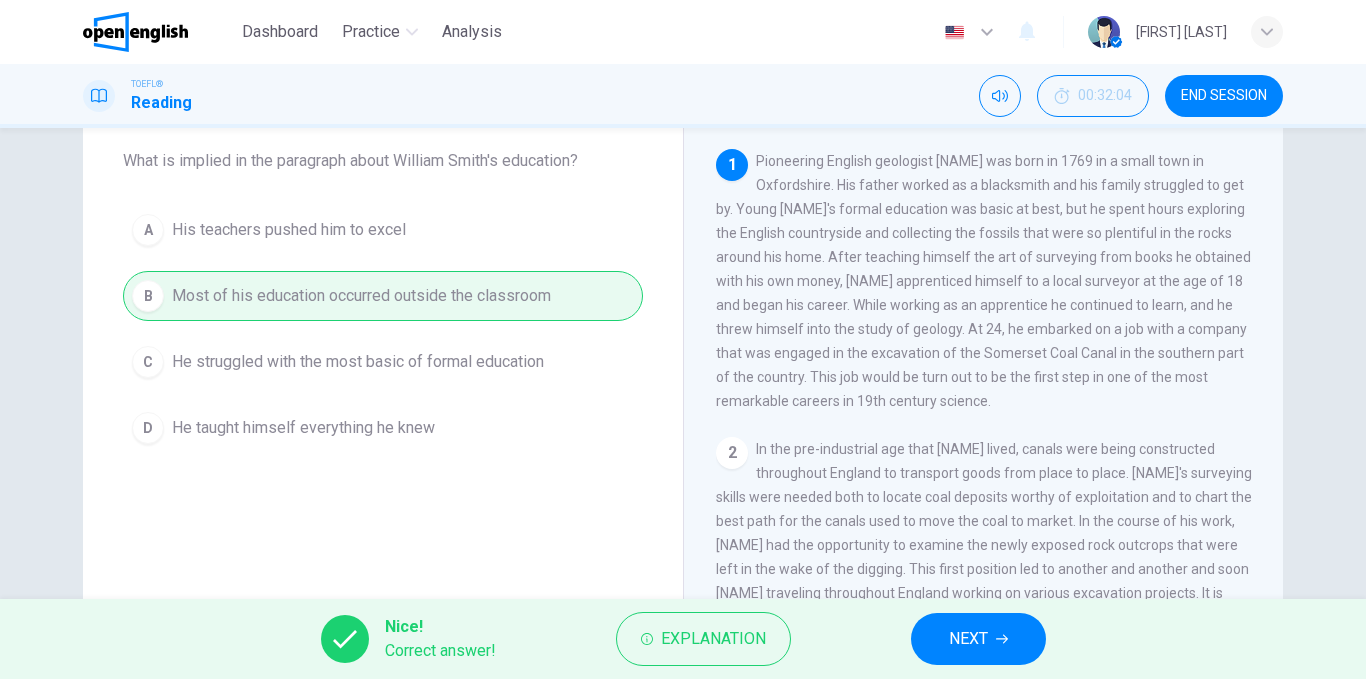 click on "NEXT" at bounding box center [978, 639] 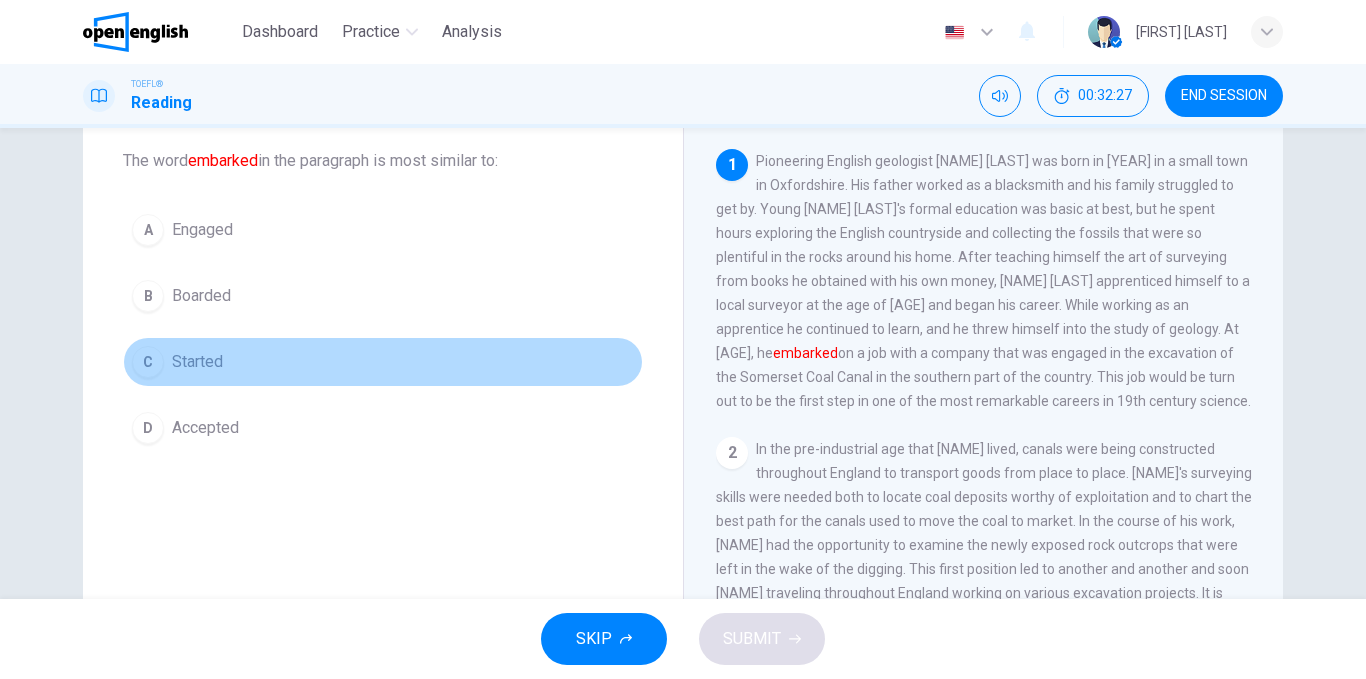 click on "C Started" at bounding box center (383, 362) 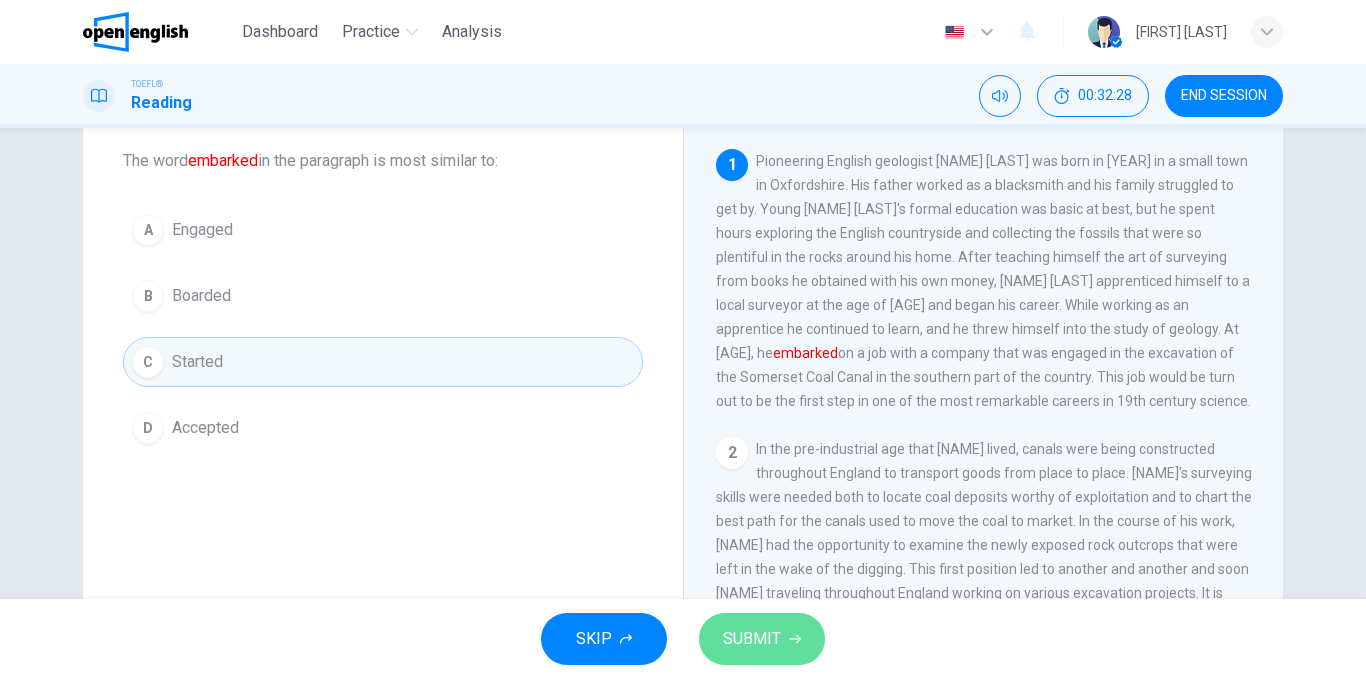 click on "SUBMIT" at bounding box center (752, 639) 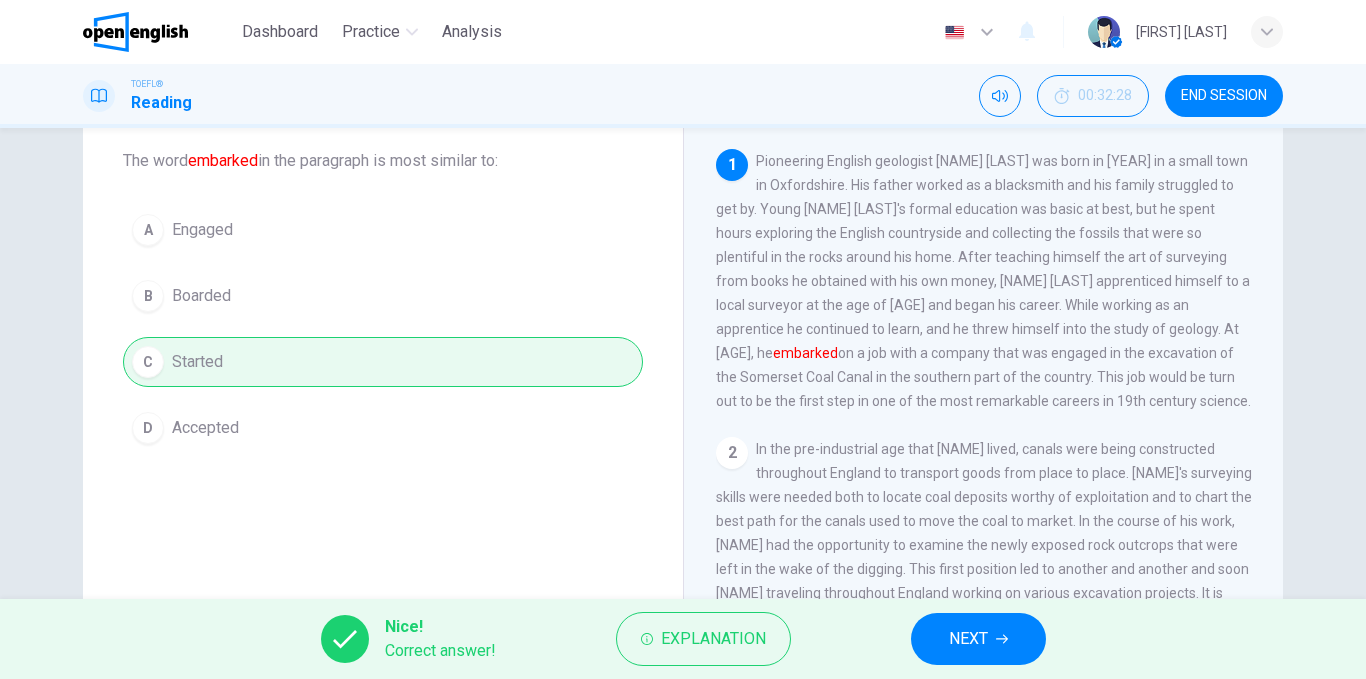 click on "NEXT" at bounding box center [968, 639] 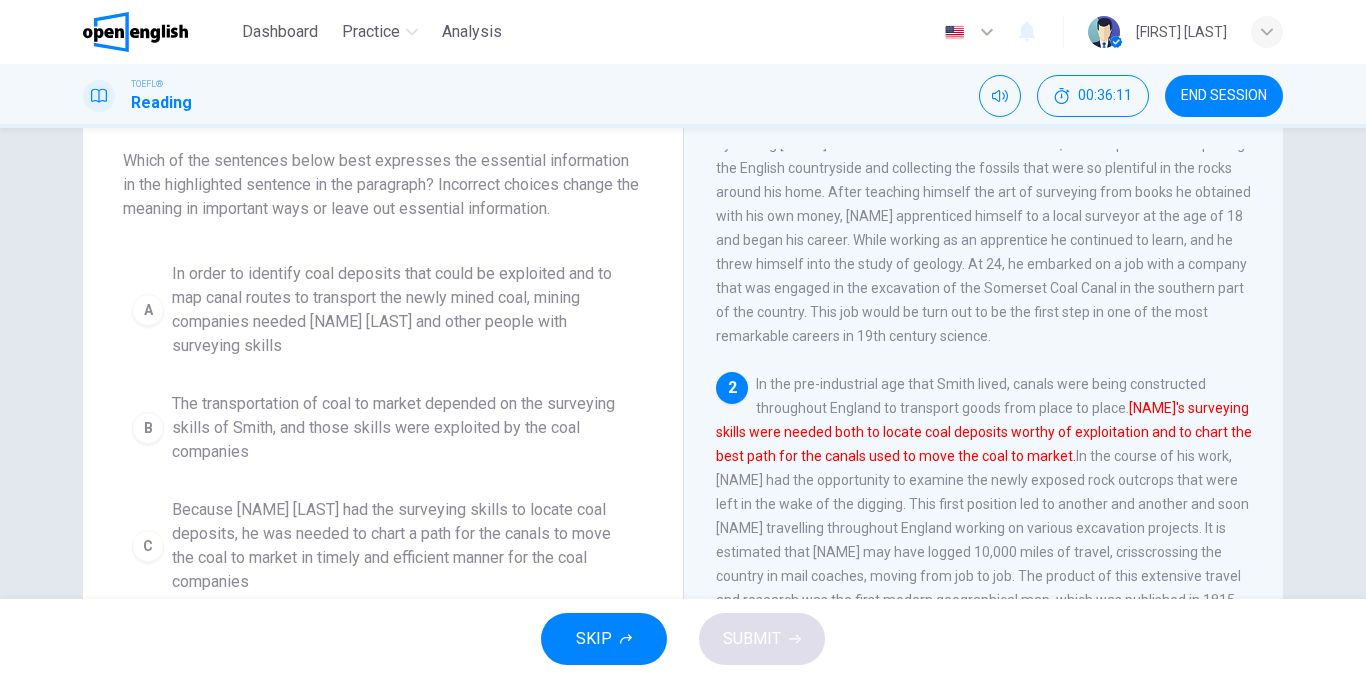 scroll, scrollTop: 100, scrollLeft: 0, axis: vertical 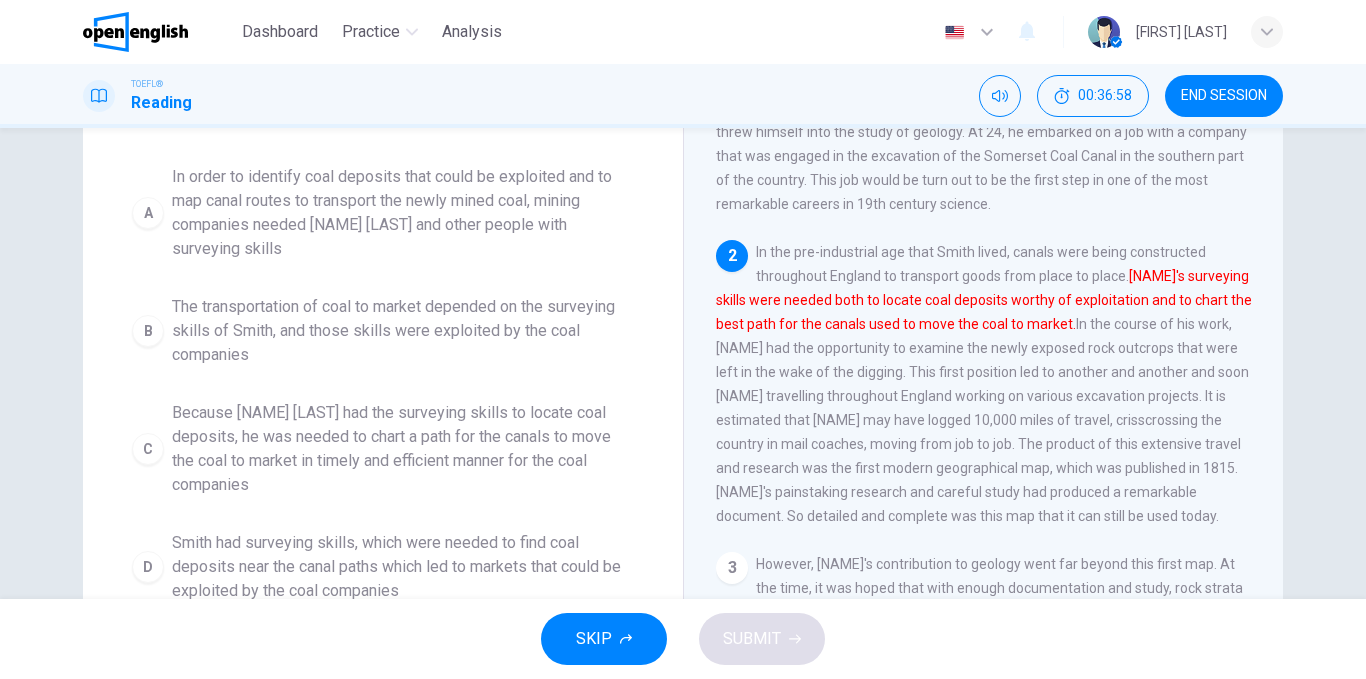 click on "The transportation of coal to market depended on the surveying skills of Smith, and those skills were exploited by the coal companies" at bounding box center [403, 331] 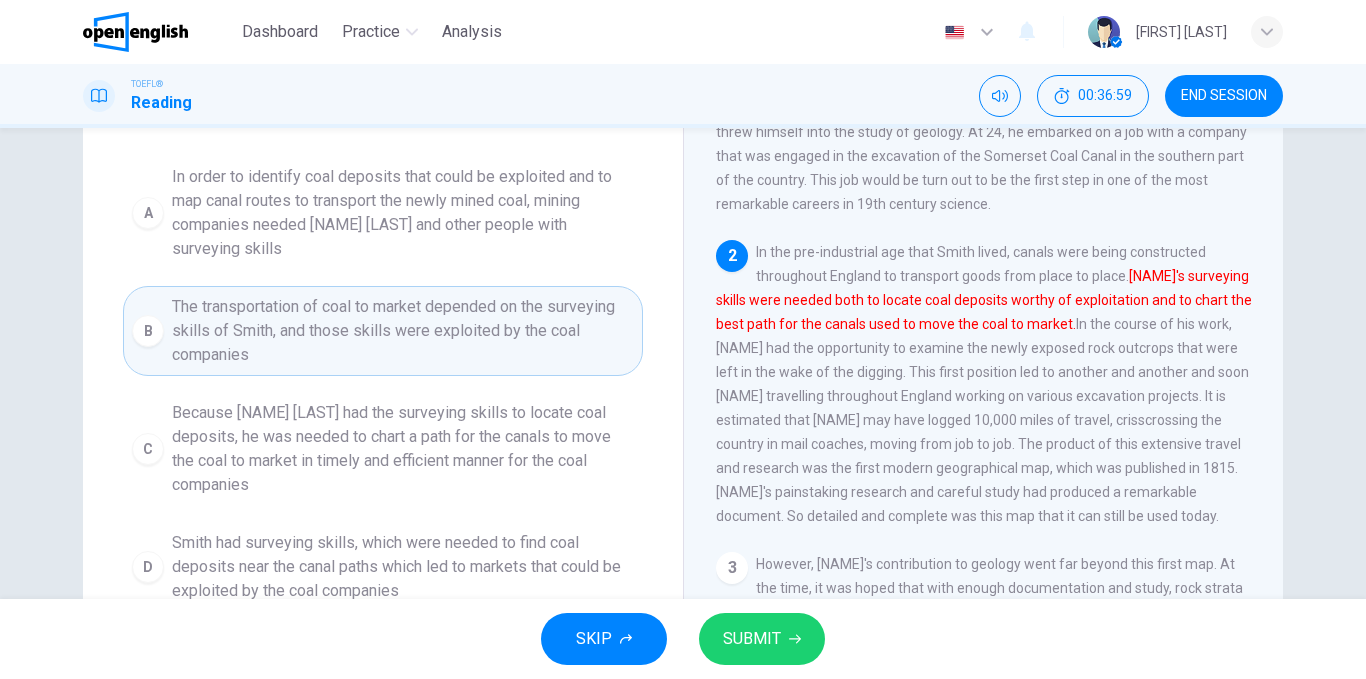 click on "SUBMIT" at bounding box center (752, 639) 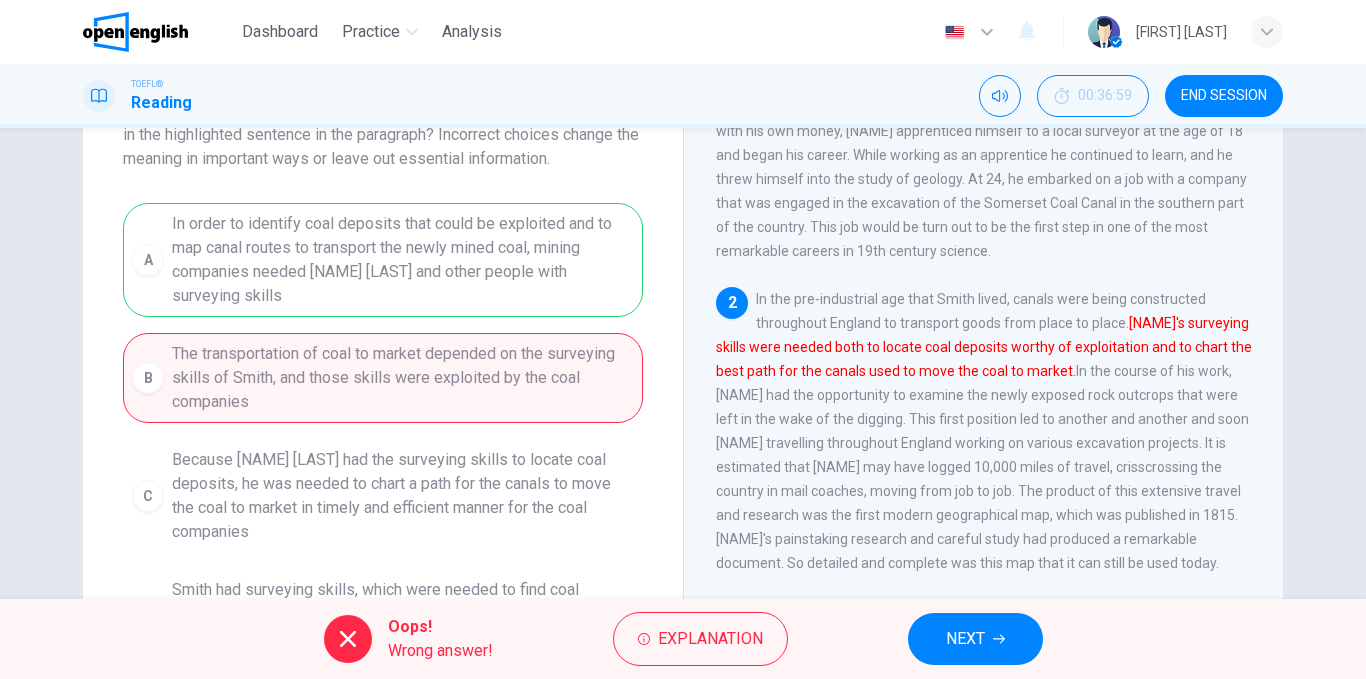 scroll, scrollTop: 200, scrollLeft: 0, axis: vertical 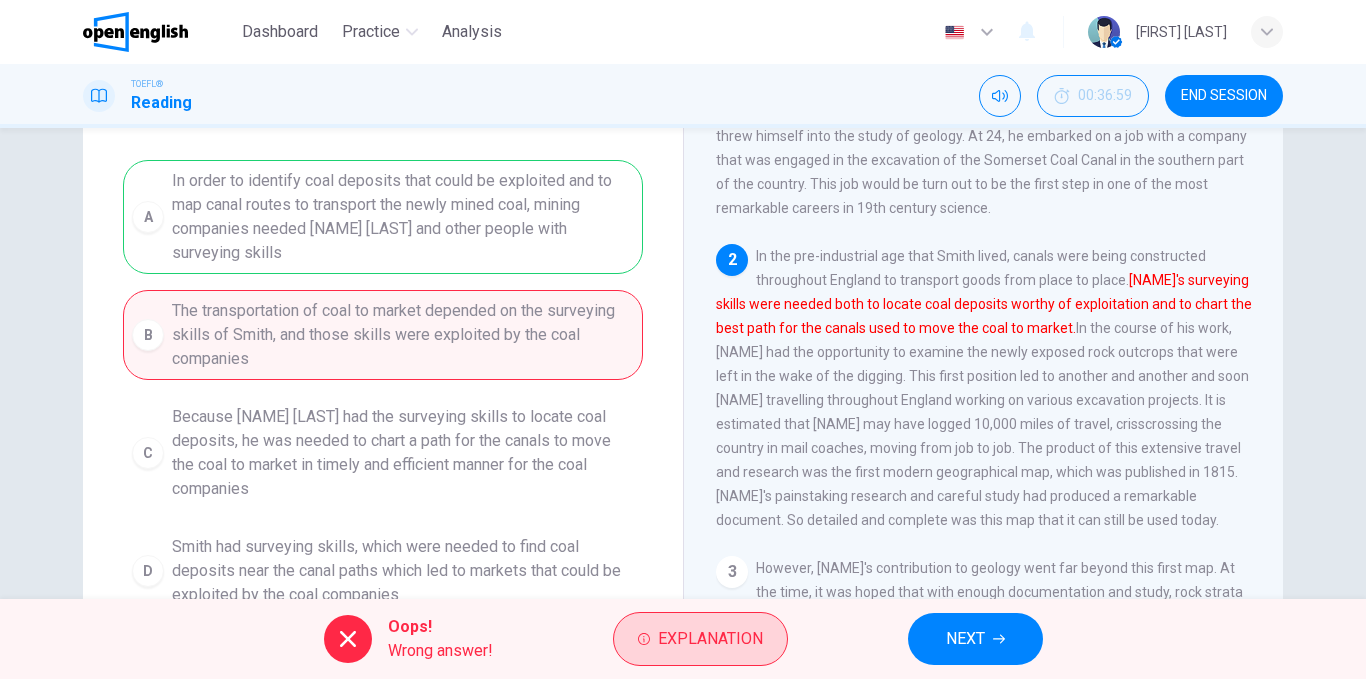 click on "Explanation" at bounding box center (710, 639) 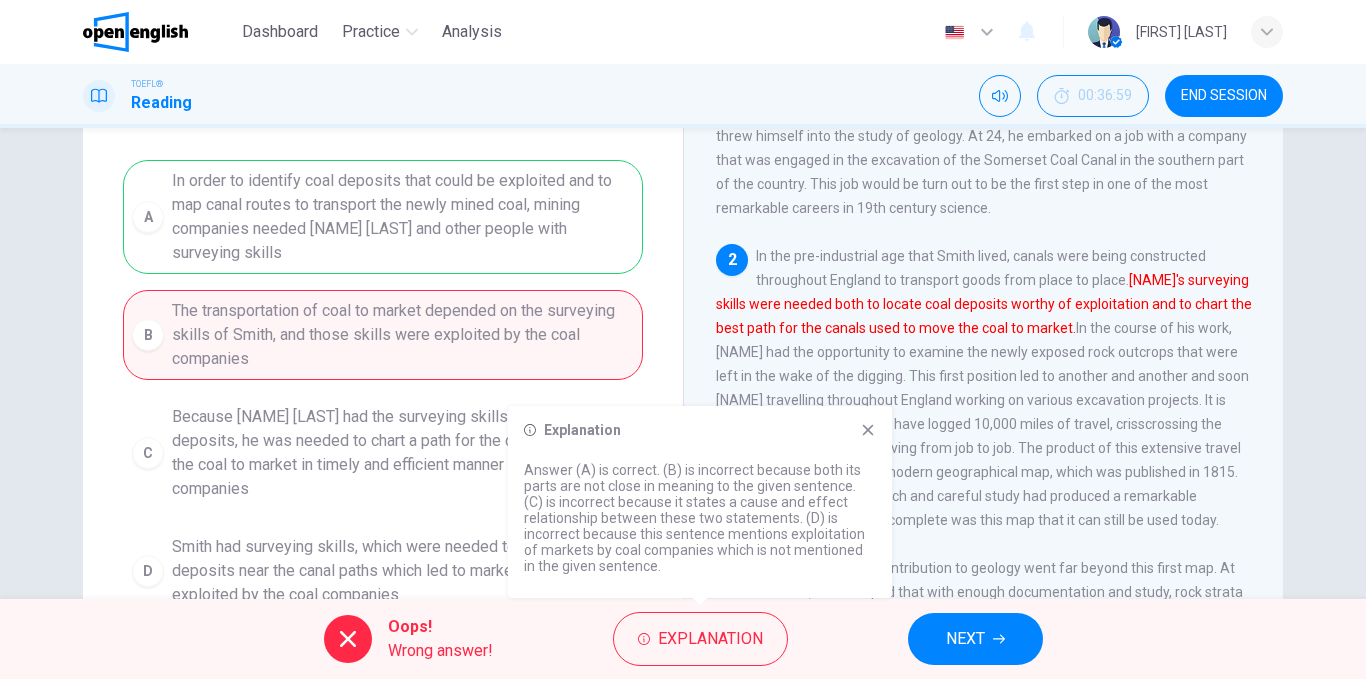 click on "END SESSION" at bounding box center [1224, 96] 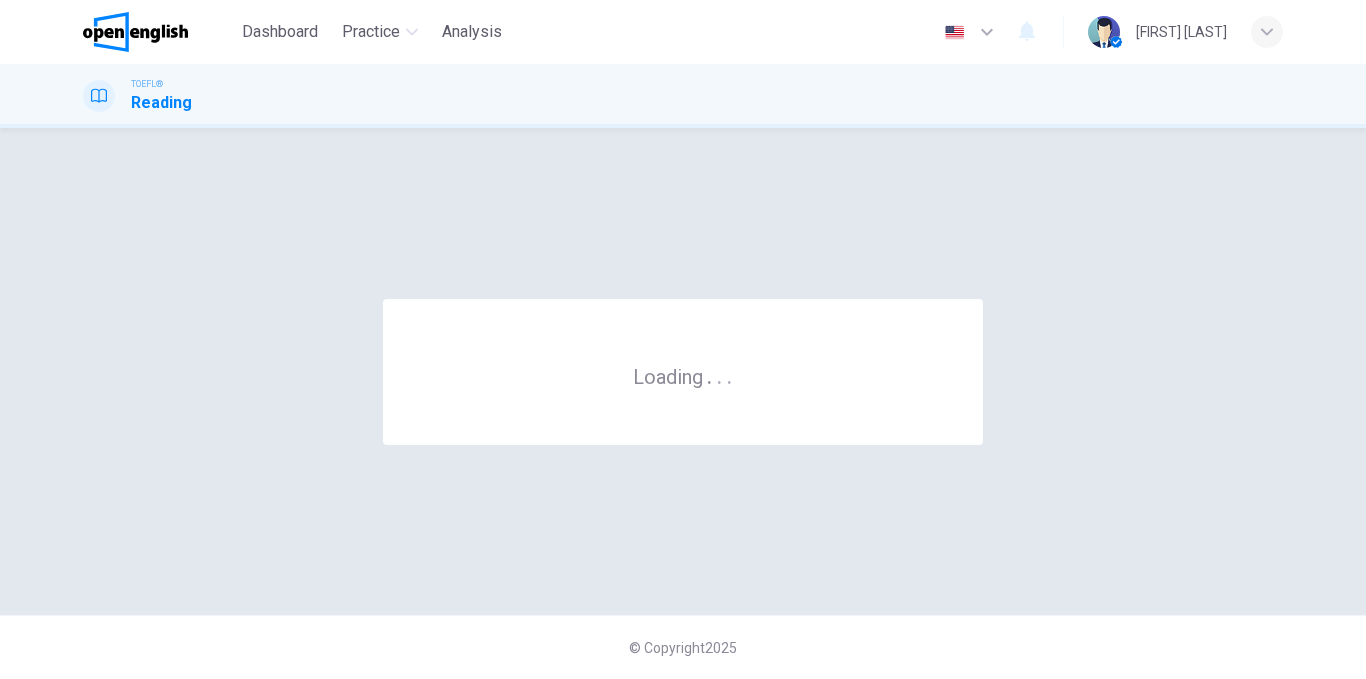 scroll, scrollTop: 0, scrollLeft: 0, axis: both 